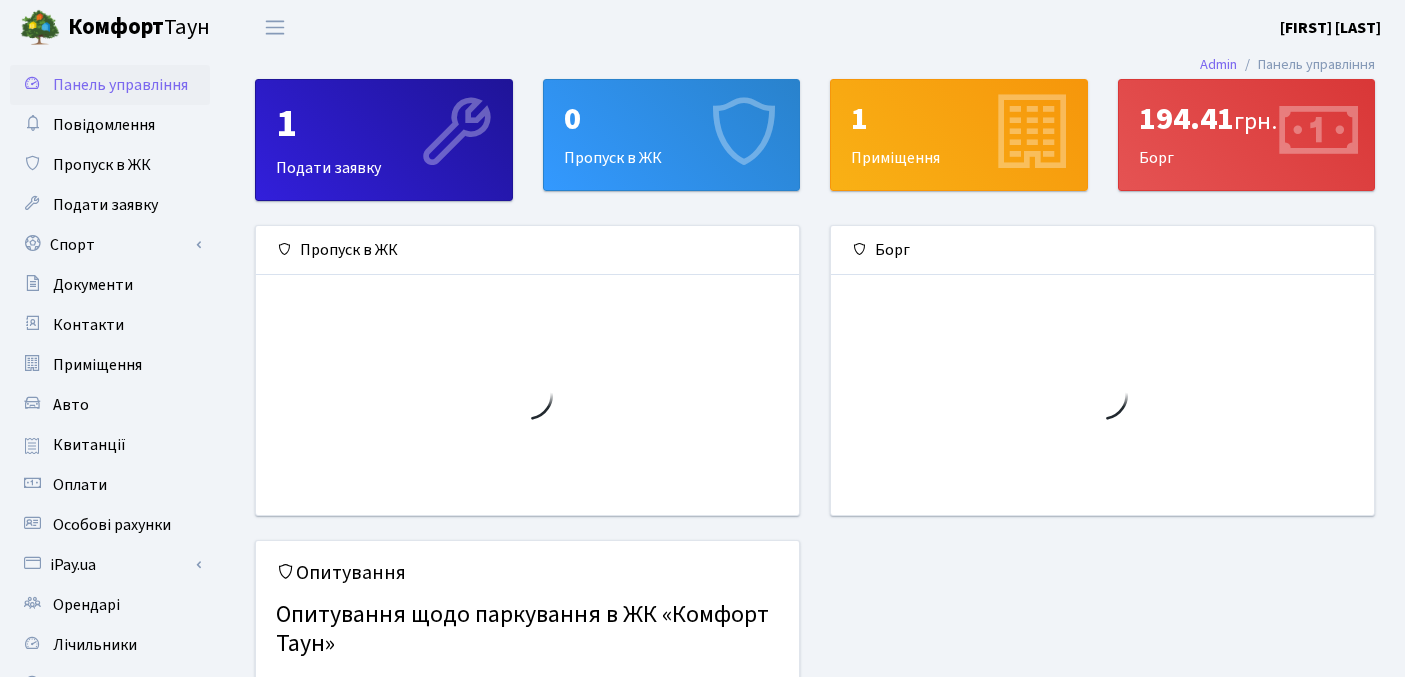 scroll, scrollTop: 0, scrollLeft: 0, axis: both 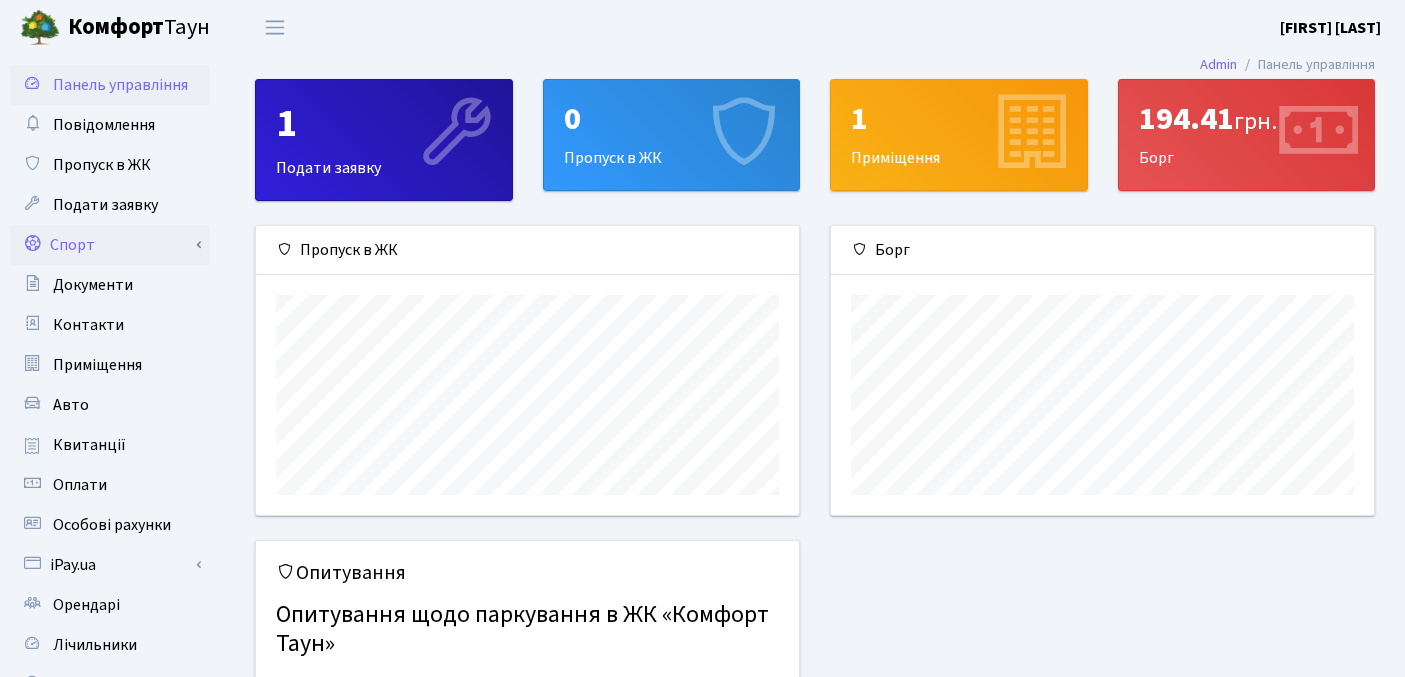 click on "Спорт" at bounding box center [110, 245] 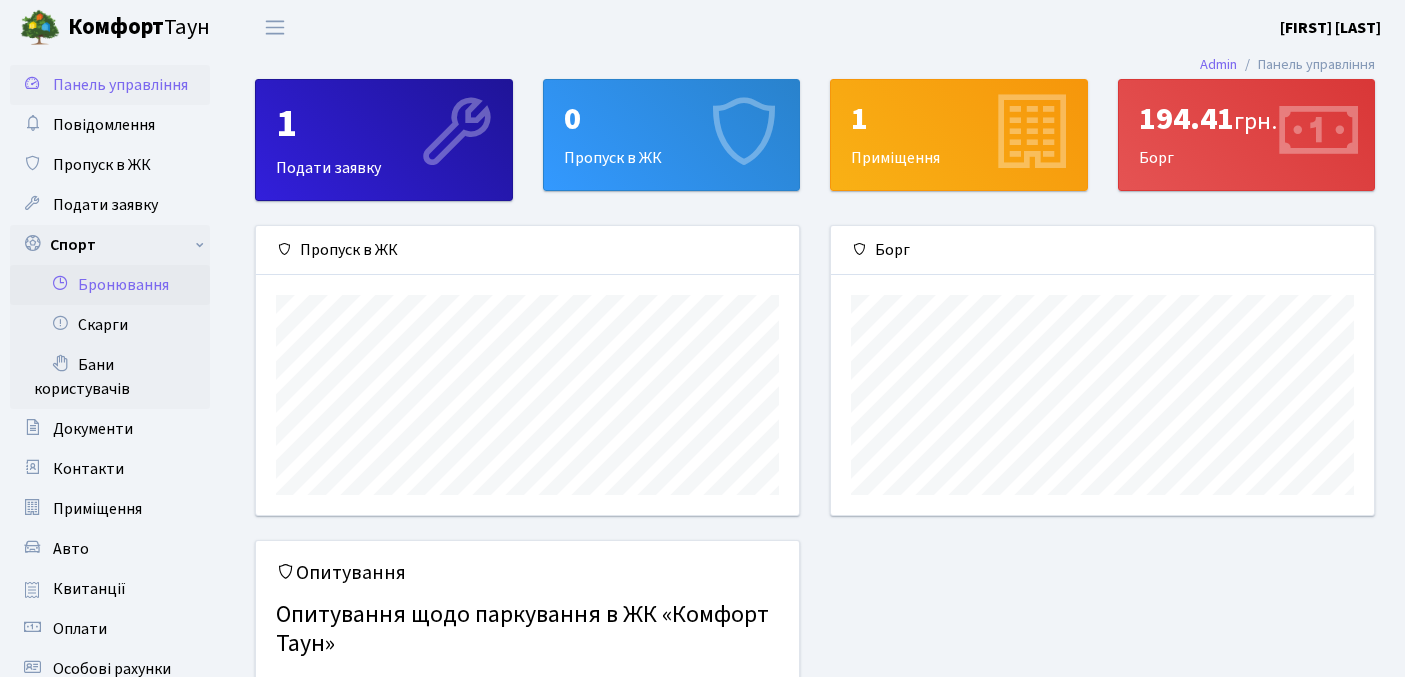 click on "Бронювання" at bounding box center (110, 285) 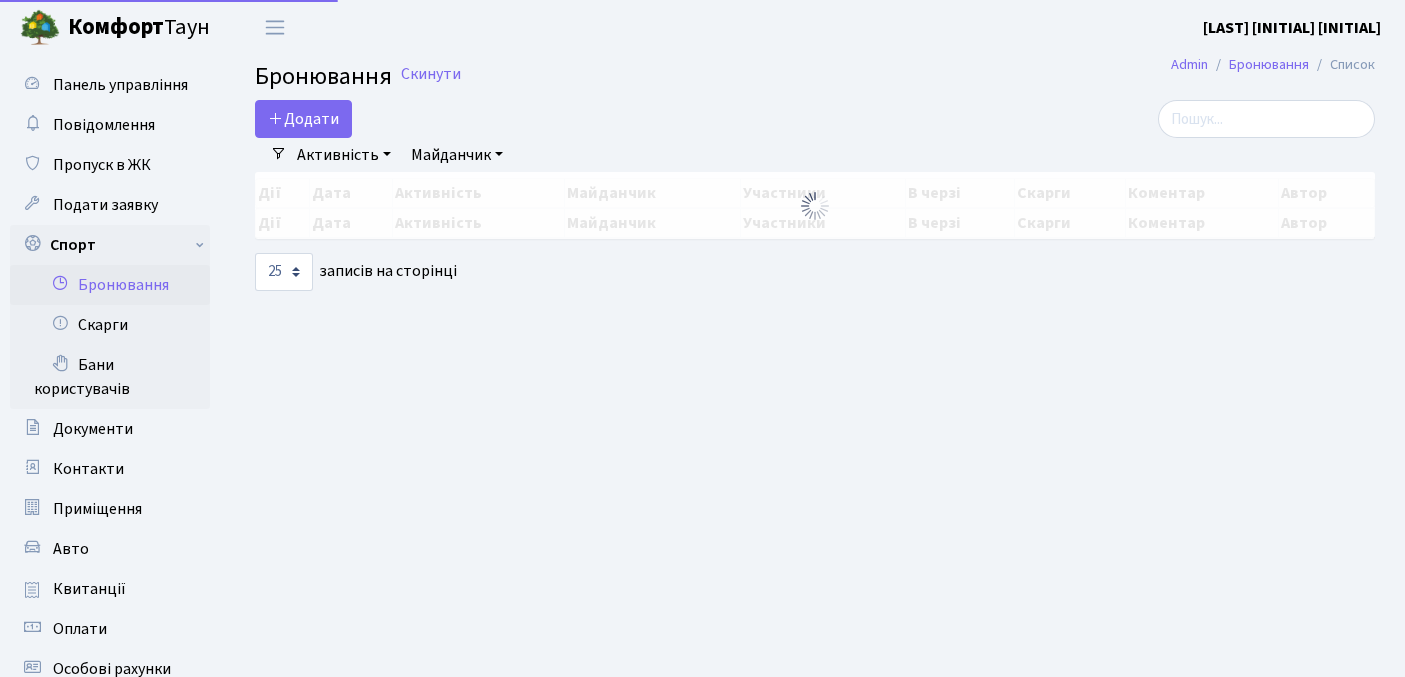 select on "25" 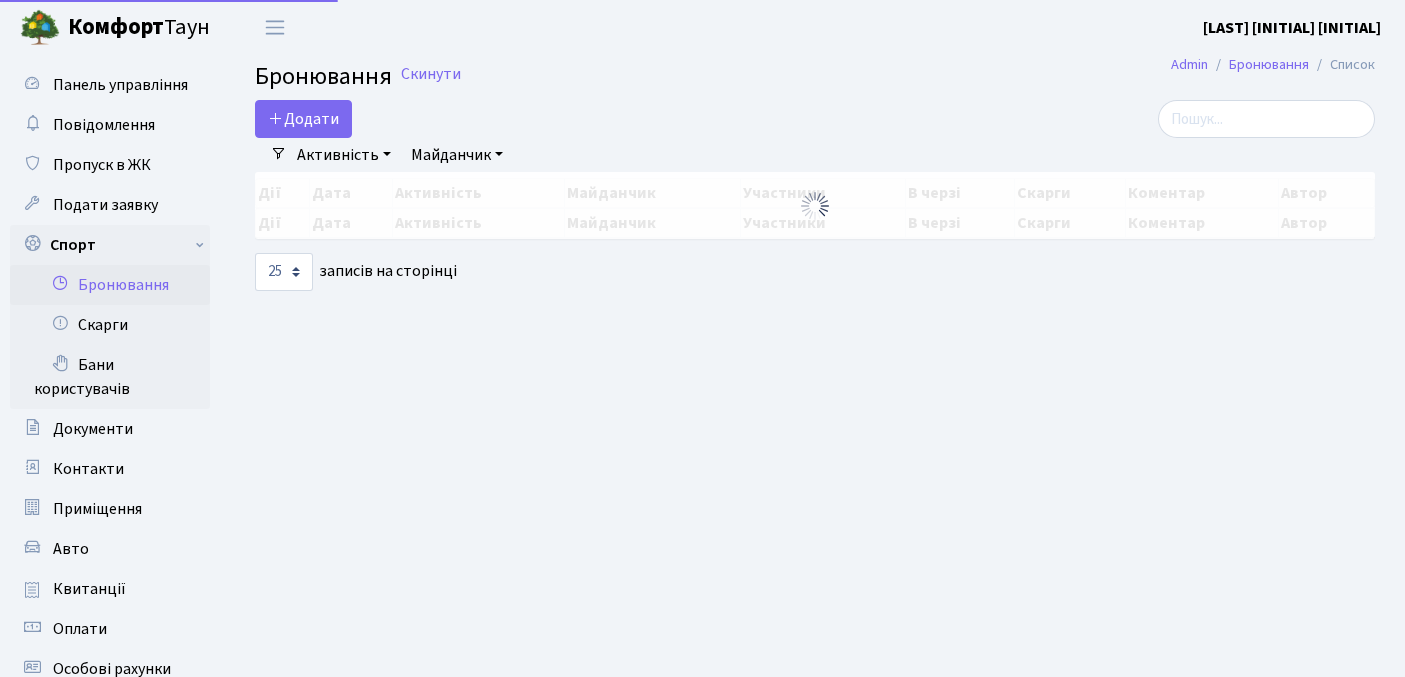 scroll, scrollTop: 0, scrollLeft: 0, axis: both 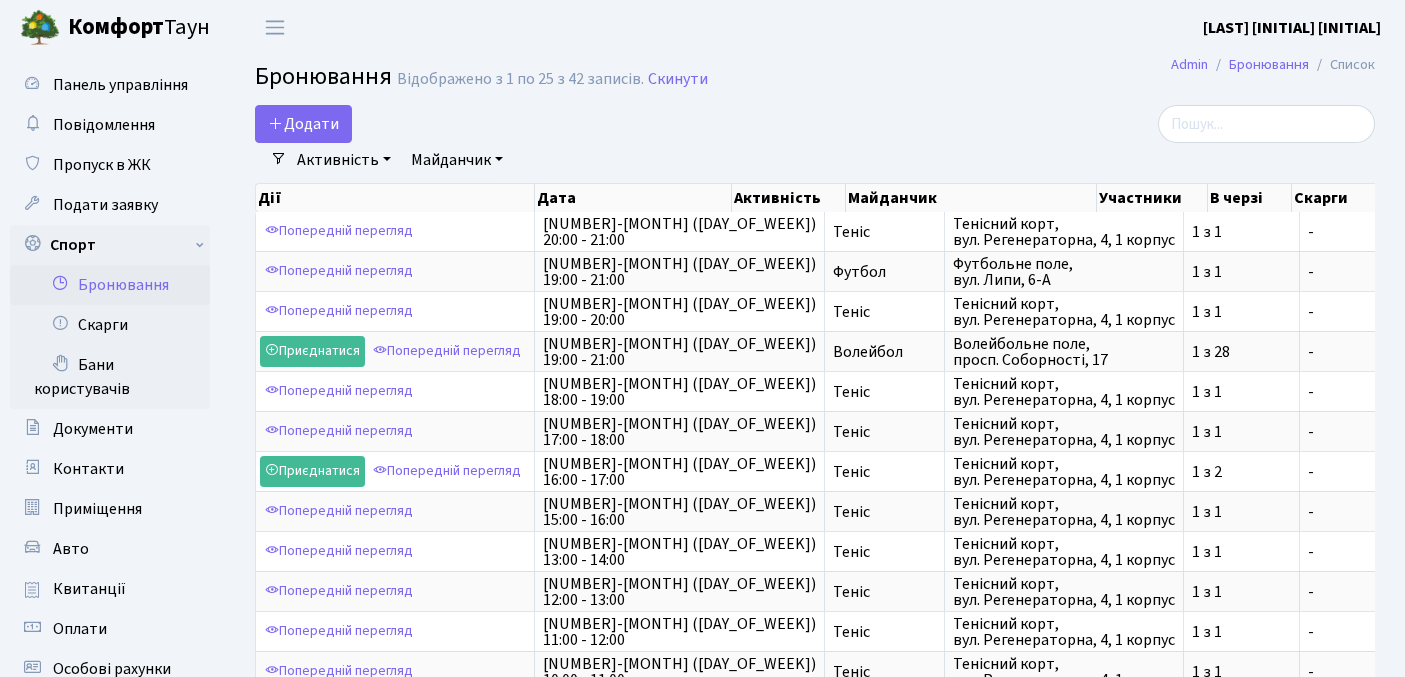 click on "Майданчик" at bounding box center (457, 160) 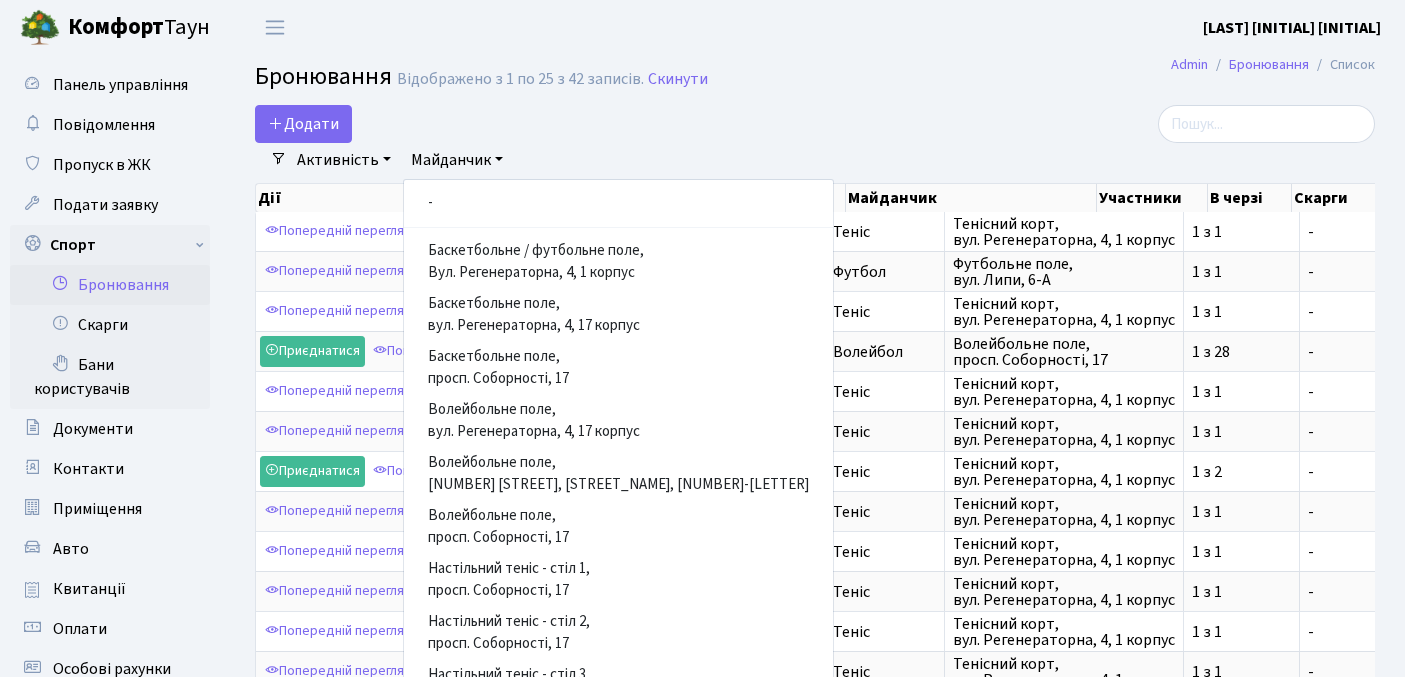 click on "Додати
Активність
Баскетбол
Волейбол
Йога
Катання на роликах
Настільний теніс
Теніс
Футбол
Фітнес
Майданчик
Баскетбольне / футбольне поле,  Тенісний корт," at bounding box center [623, 124] 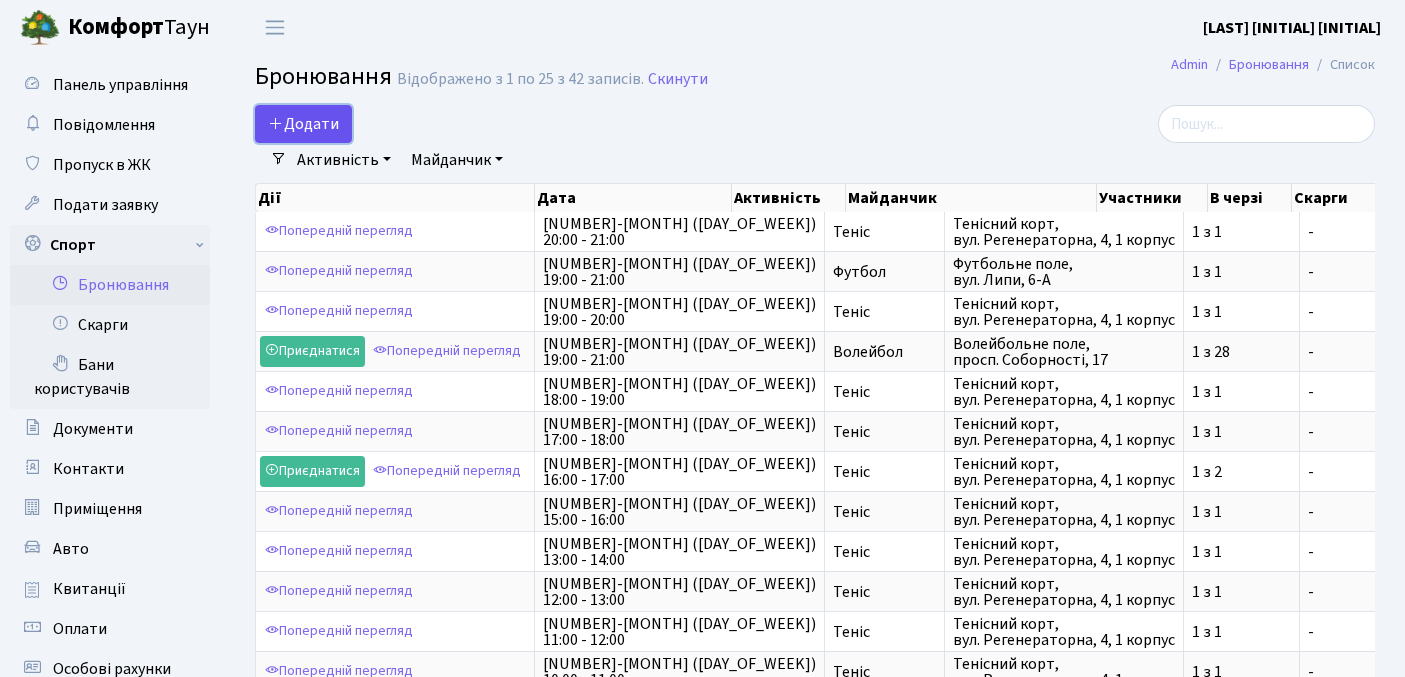 click on "Додати" at bounding box center (303, 124) 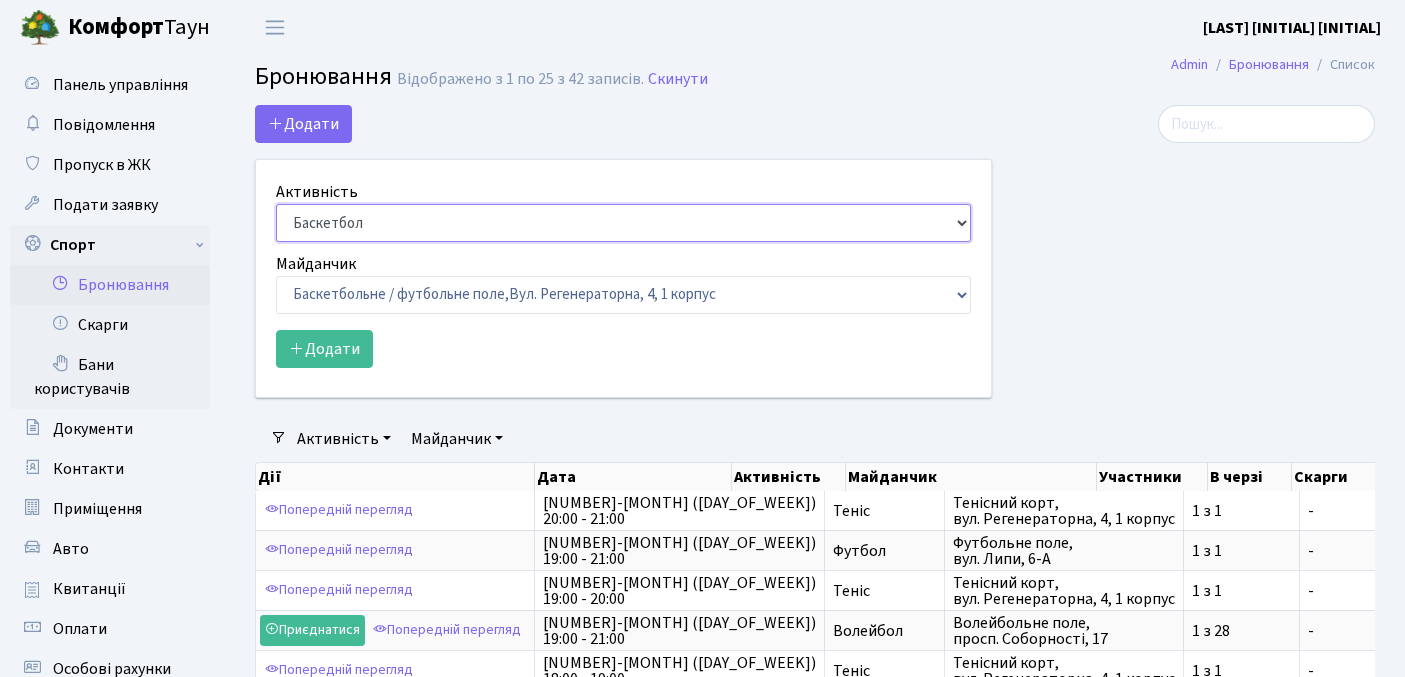 click on "Баскетбол
Волейбол
Йога
Катання на роликах
Настільний теніс
Теніс
Футбол
Фітнес" at bounding box center (623, 223) 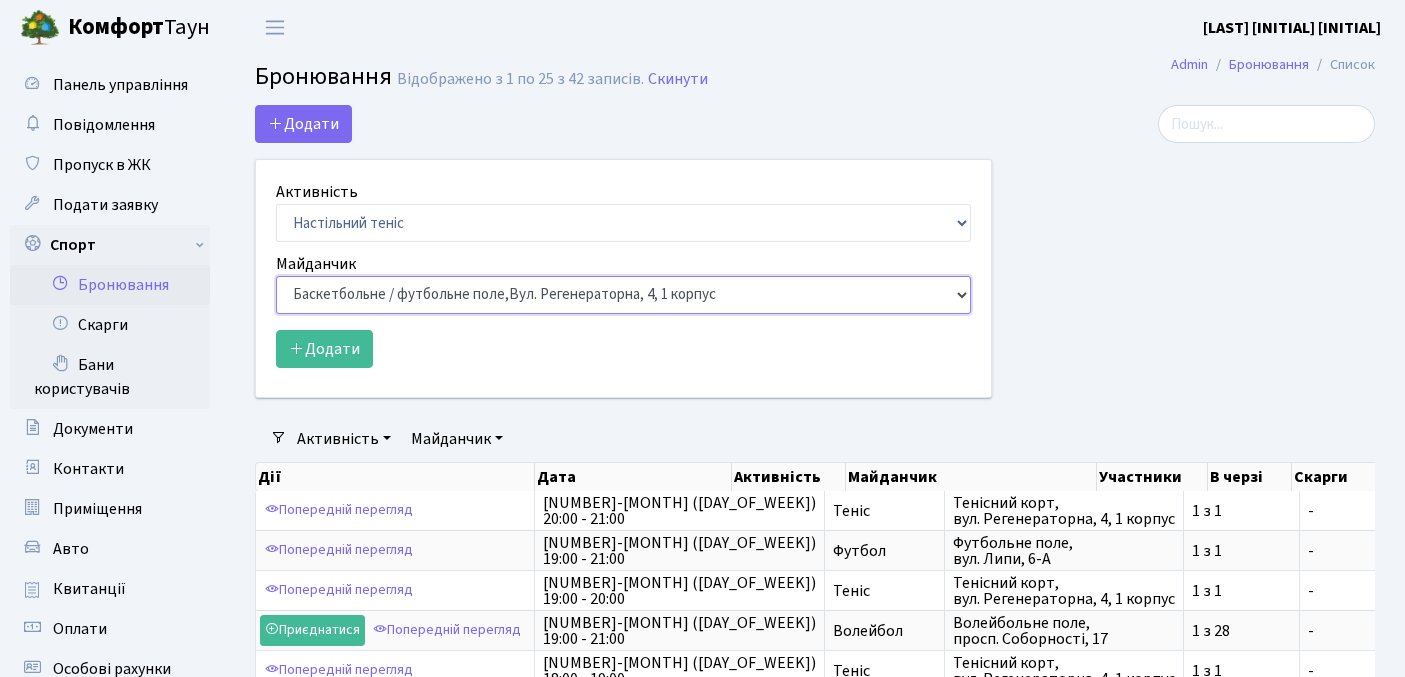 click on "Баскетбольне / футбольне поле,  Вул. Регенераторна, 4, 1 корпус
Баскетбольне поле,  вул. Регенераторна, 4, 17 корпус
Баскетбольне поле,  просп. Соборності, 17
Волейбольне поле,  вул. Регенераторна, 4, 17 корпус
Волейбольне поле,  33 паркінг, вул. Регенераторна, 4-Д
Волейбольне поле,  просп. Соборності, 17
Настільний теніс - стіл 1,  просп. Соборності, 17 Тенісний корт," at bounding box center (623, 295) 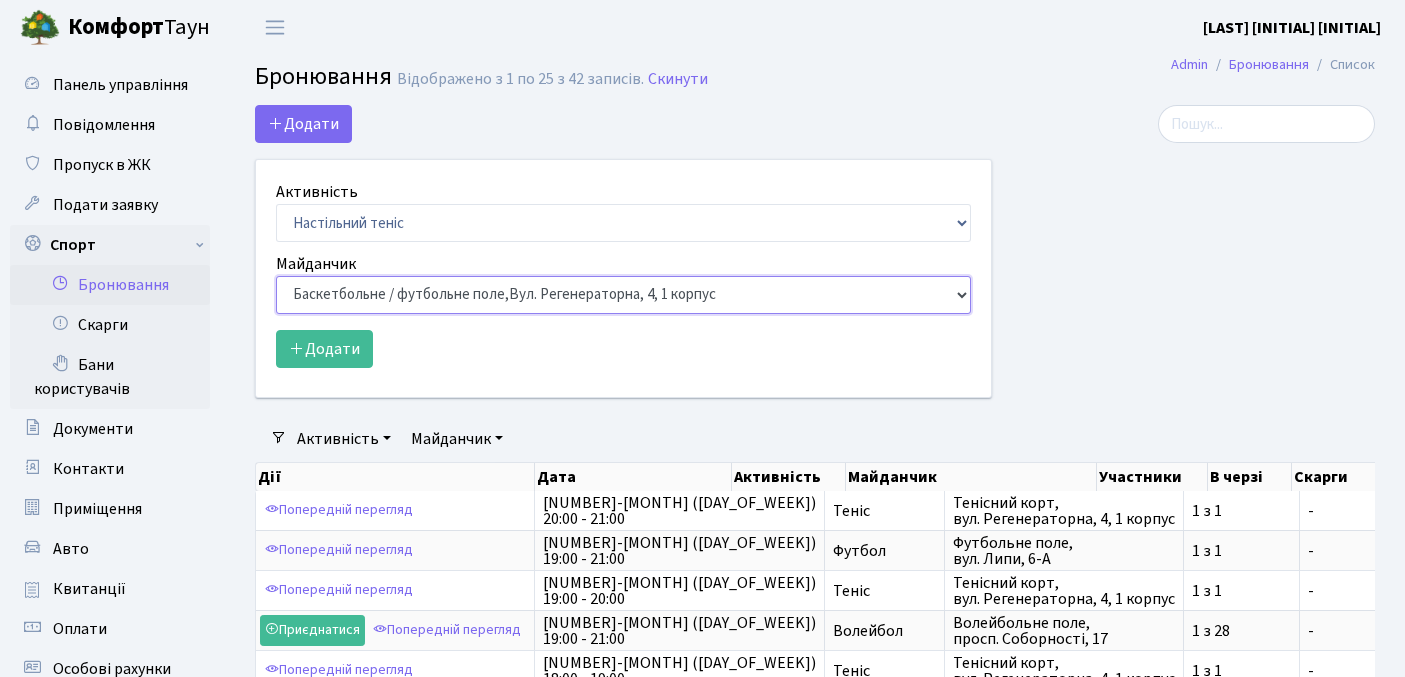 select on "9" 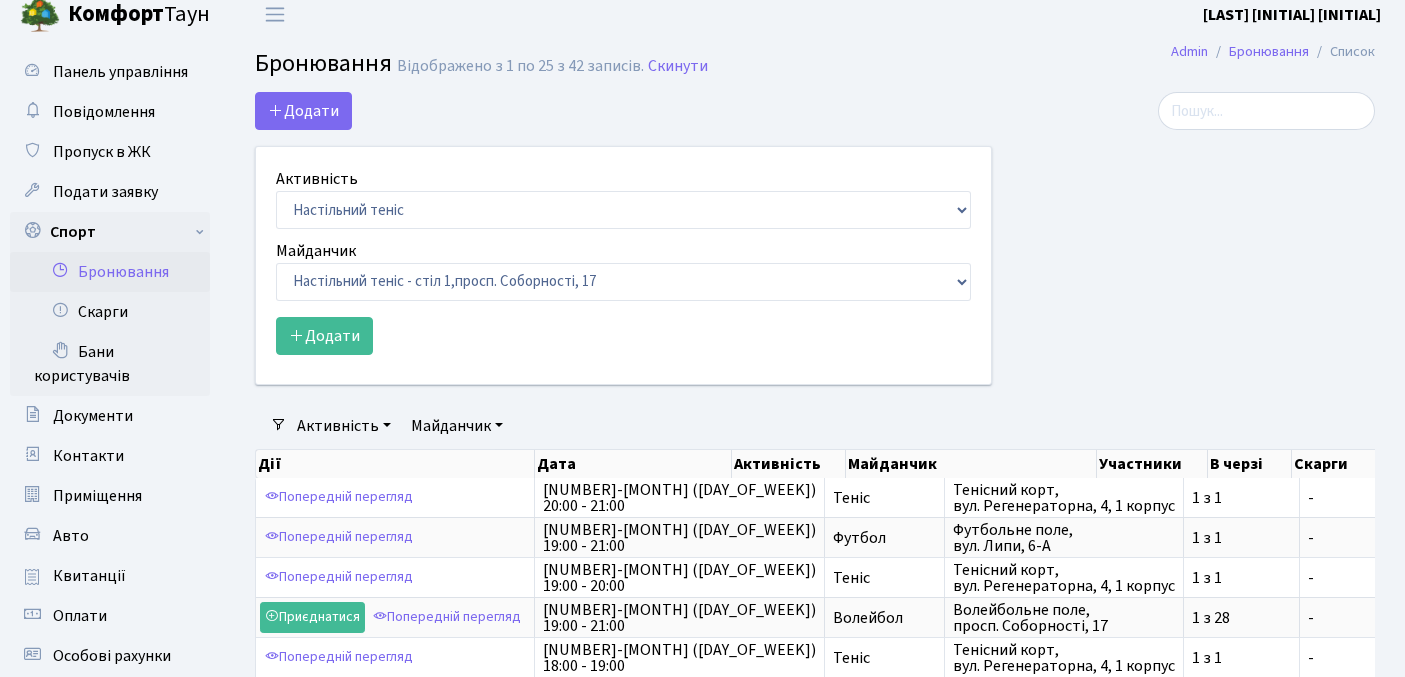 click on "Додати" at bounding box center [623, 336] 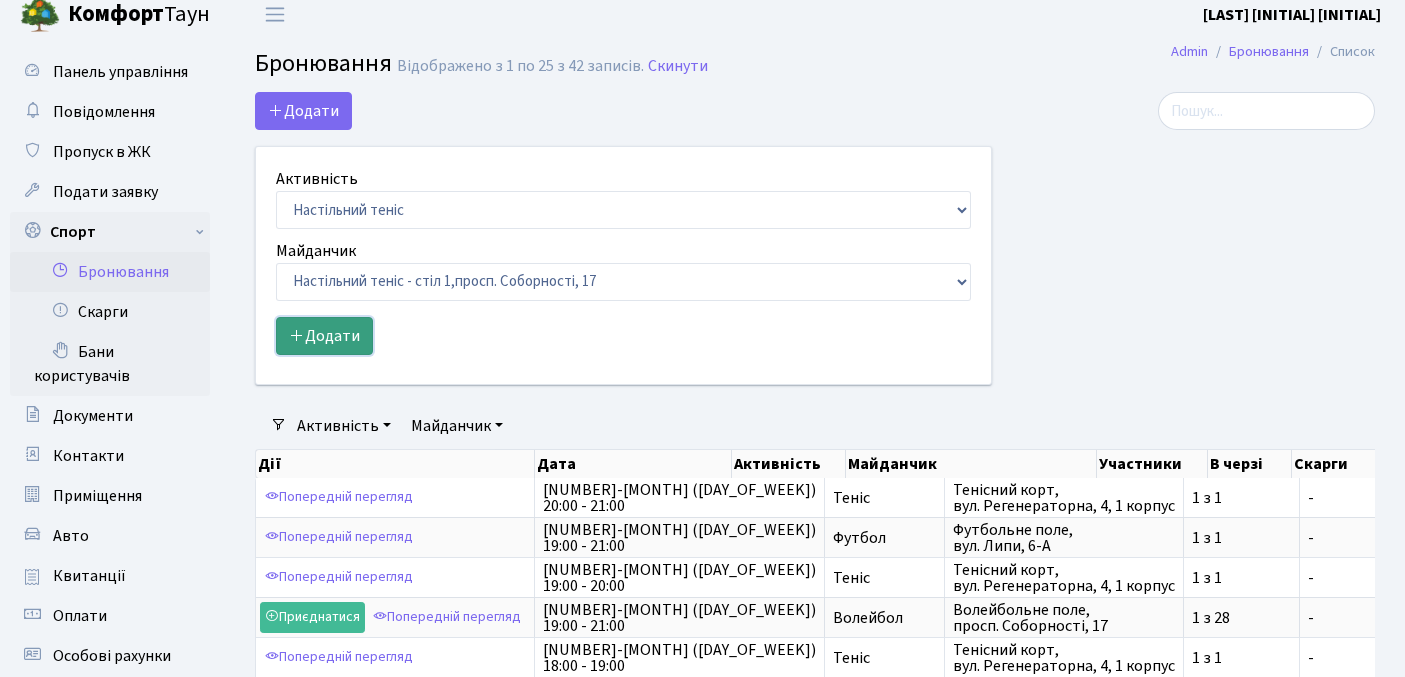 click on "Додати" at bounding box center [324, 336] 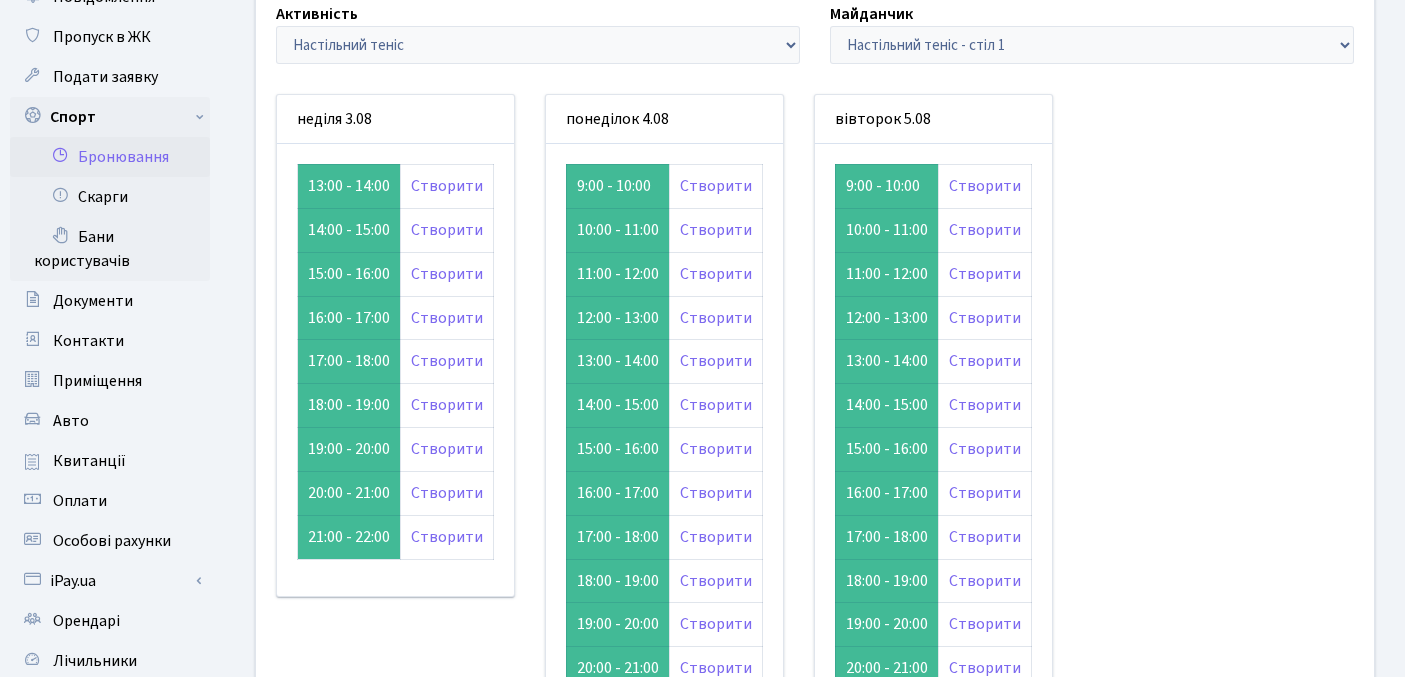 scroll, scrollTop: 100, scrollLeft: 0, axis: vertical 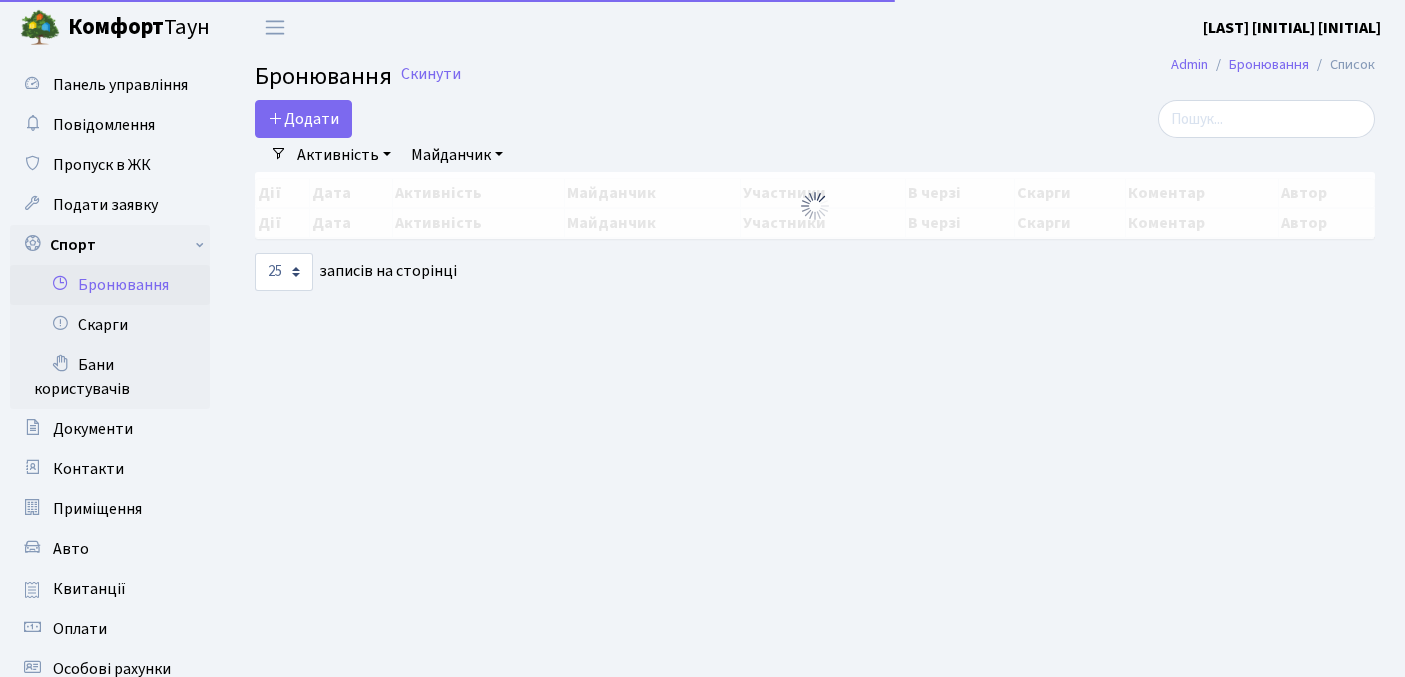 select on "25" 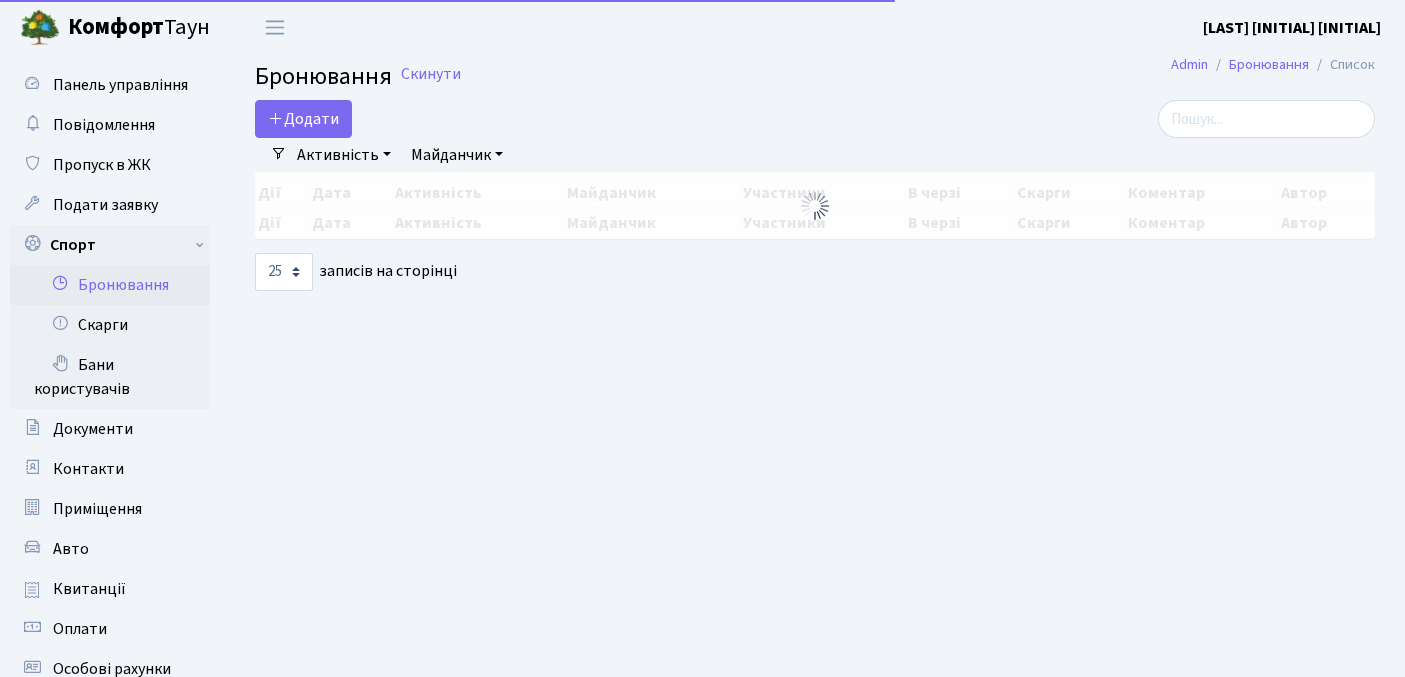 scroll, scrollTop: 13, scrollLeft: 0, axis: vertical 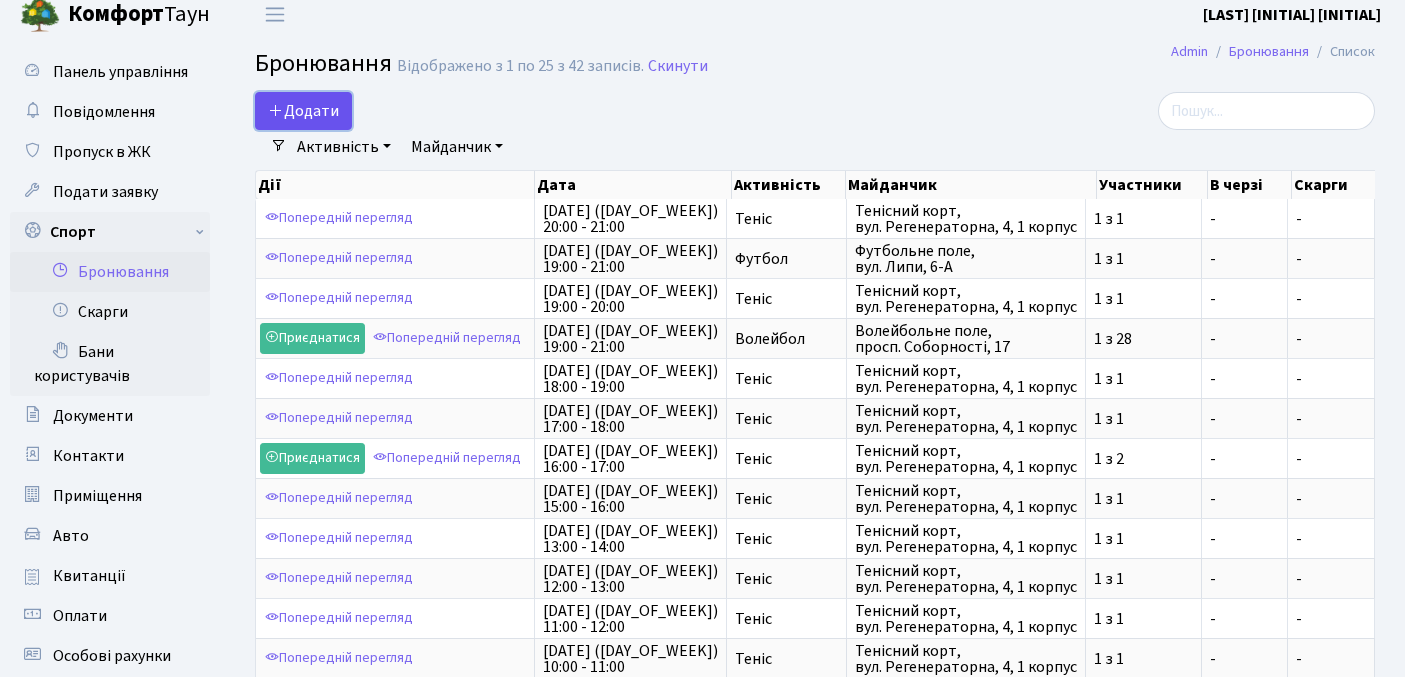 click on "Додати" at bounding box center [303, 111] 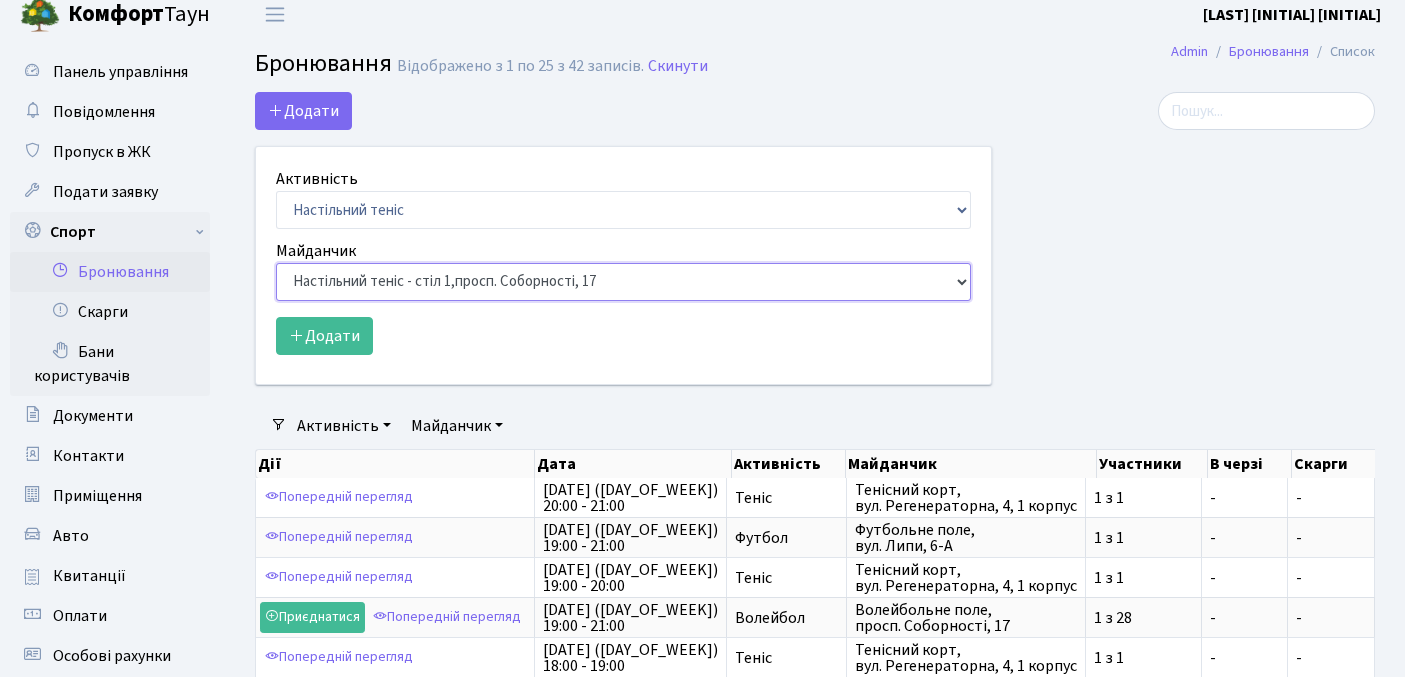 click on "Баскетбольне / футбольне поле, Вул. [STREET_NAME], 4, 1 корпус
Баскетбольне поле,  вул. [STREET_NAME], 4, 17 корпус
Баскетбольне поле,  просп. [STREET_NAME], 17
Волейбольне поле,  вул. [STREET_NAME], 4, 17 корпус
Волейбольне поле,  33 паркінг, вул. [STREET_NAME], 4-Д
Волейбольне поле,  просп. [STREET_NAME], 17
Настільний теніс - стіл 1,  просп. [STREET_NAME], 17 Тенісний корт," at bounding box center [623, 282] 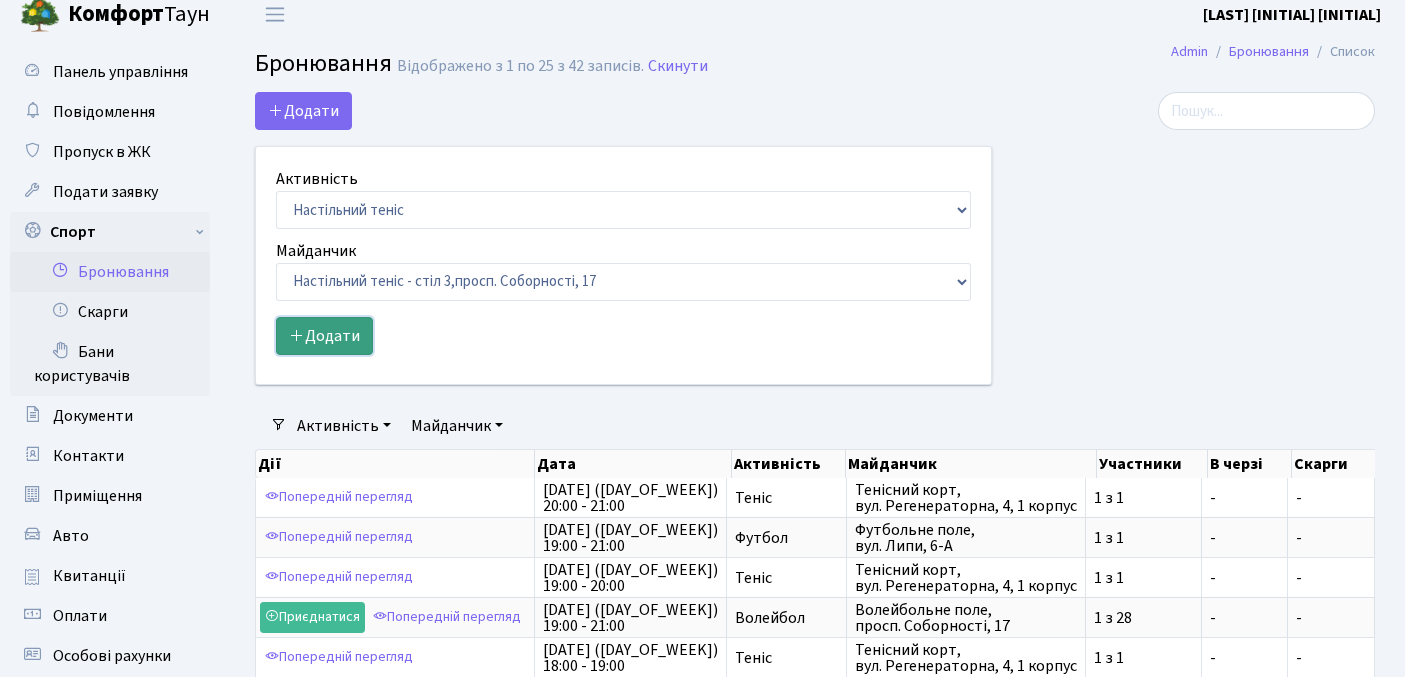 click on "Додати" at bounding box center [324, 336] 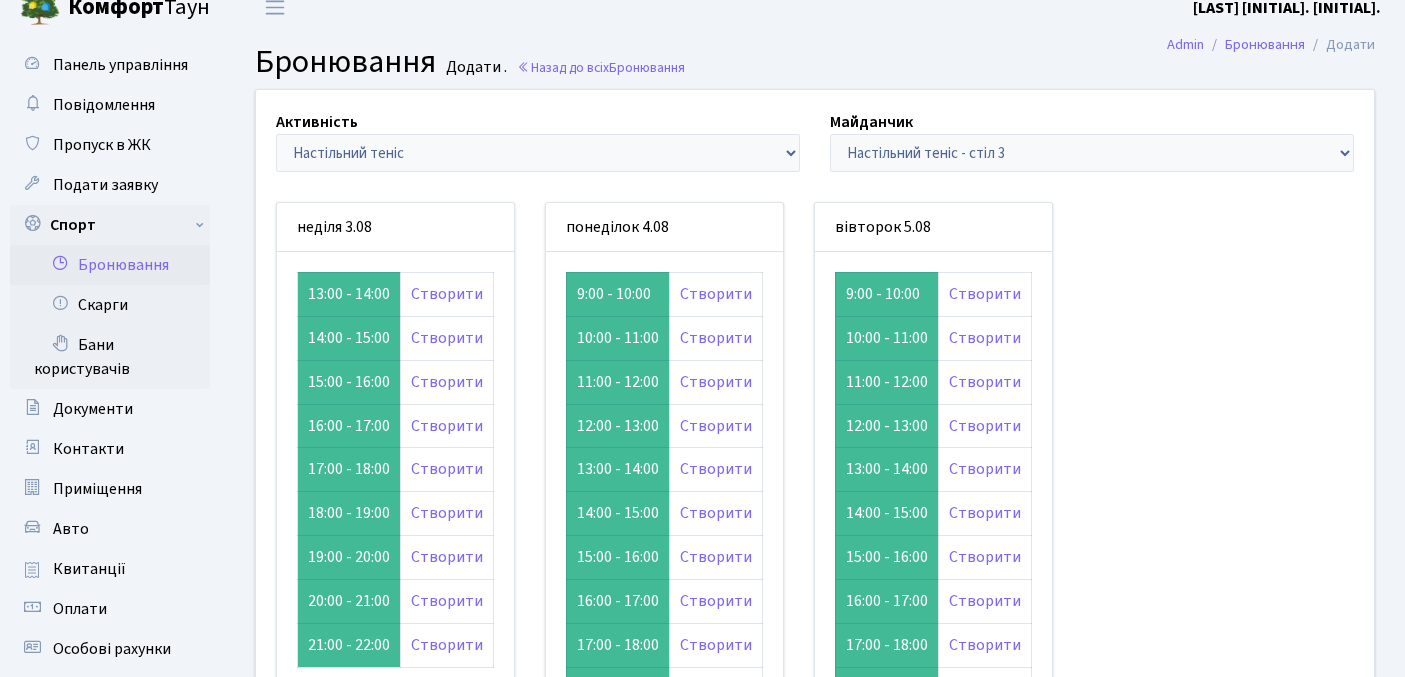 scroll, scrollTop: 0, scrollLeft: 0, axis: both 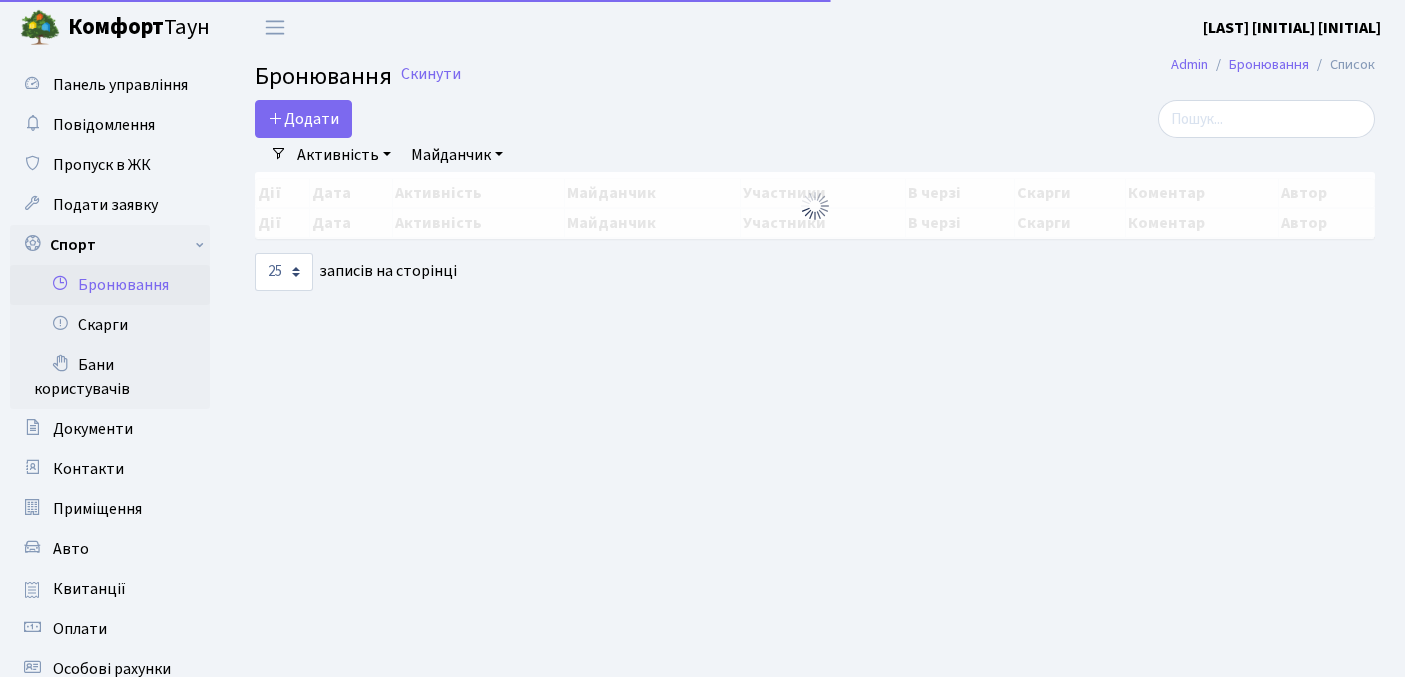 select on "25" 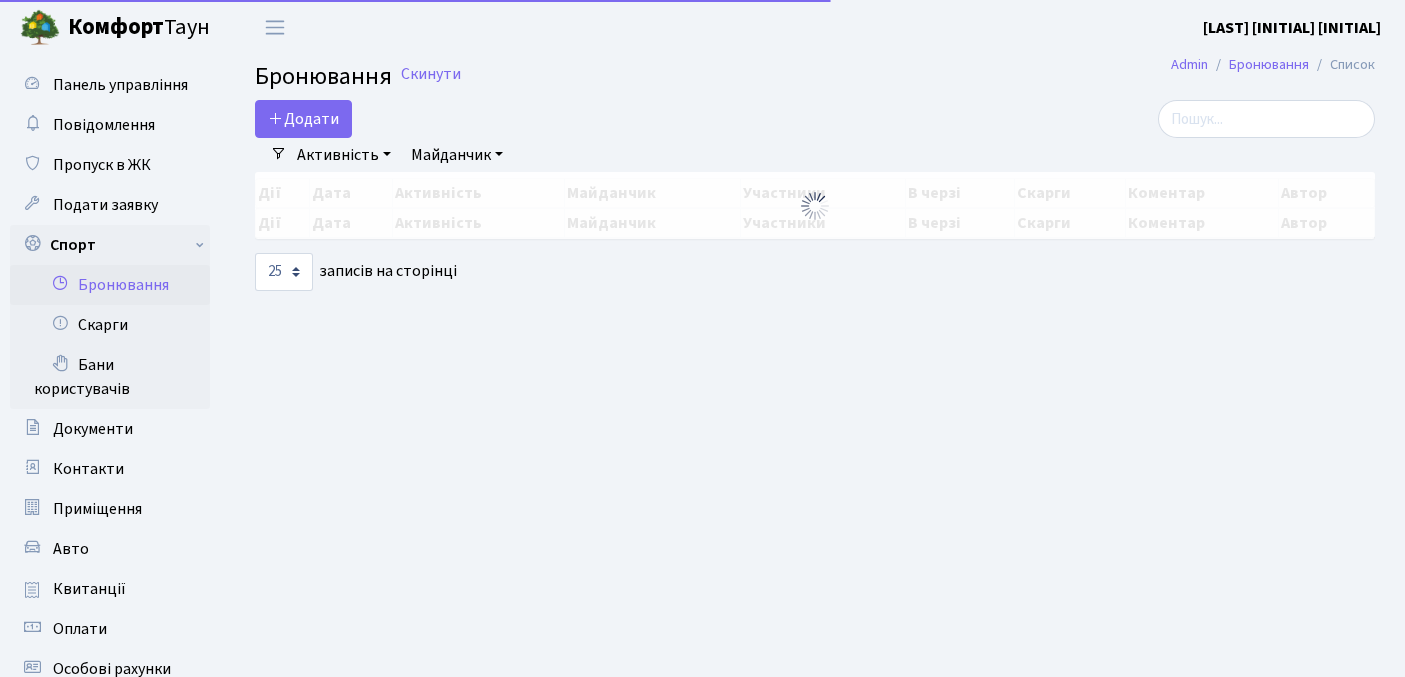 scroll, scrollTop: 13, scrollLeft: 0, axis: vertical 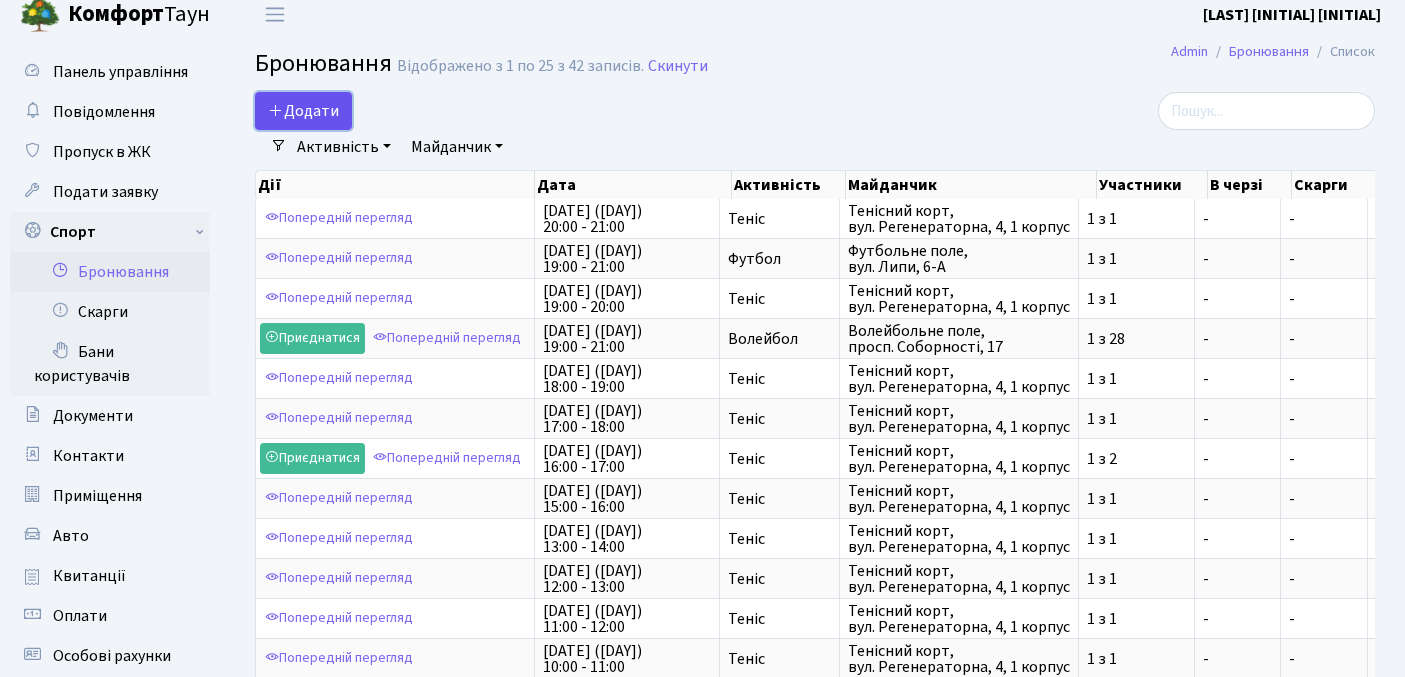 click on "Додати" at bounding box center [303, 111] 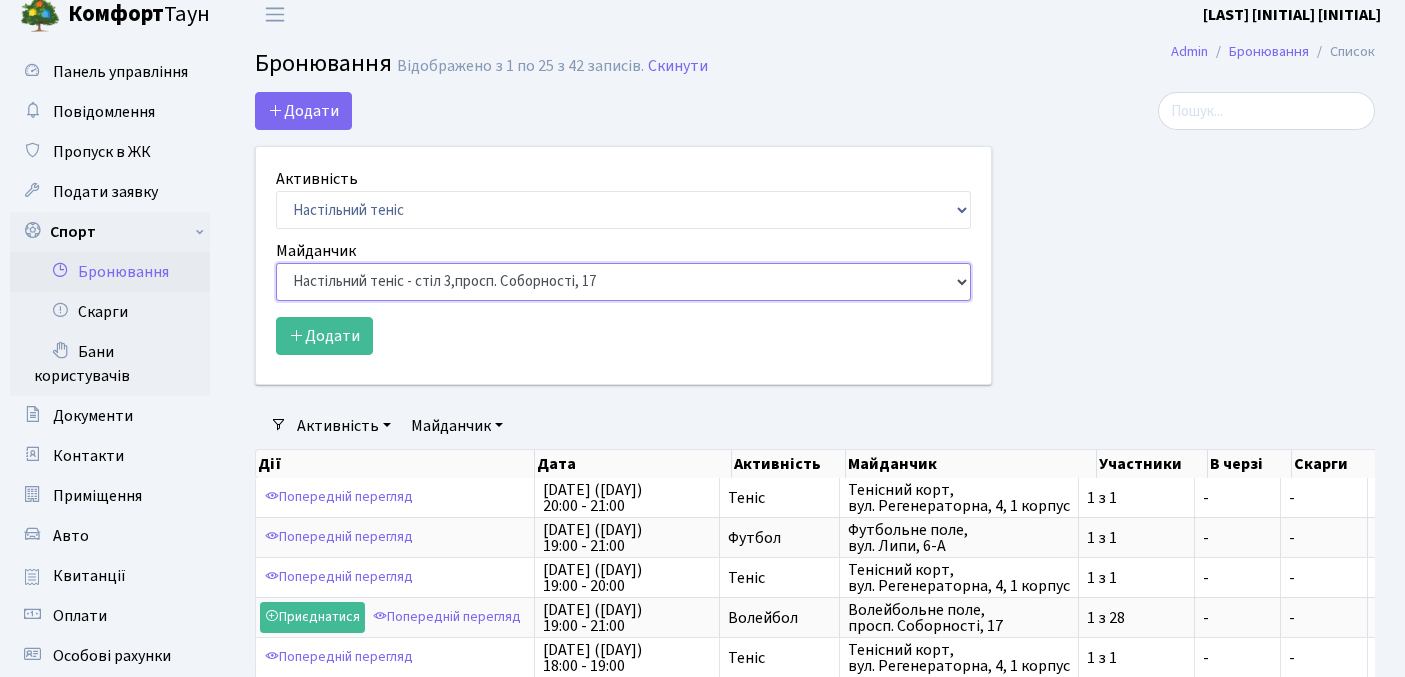 click on "Баскетбольне / футбольне поле,  Вул. Регенераторна, 4, 1 корпус
Баскетбольне поле,  вул. Регенераторна, 4, 17 корпус
Баскетбольне поле,  просп. Соборності, 17
Волейбольне поле,  вул. Регенераторна, 4, 17 корпус
Волейбольне поле,  33 паркінг, вул. Регенераторна, 4-Д
Волейбольне поле,  просп. Соборності, 17
Настільний теніс - стіл 1,  просп. Соборності, 17 Тенісний корт," at bounding box center [623, 282] 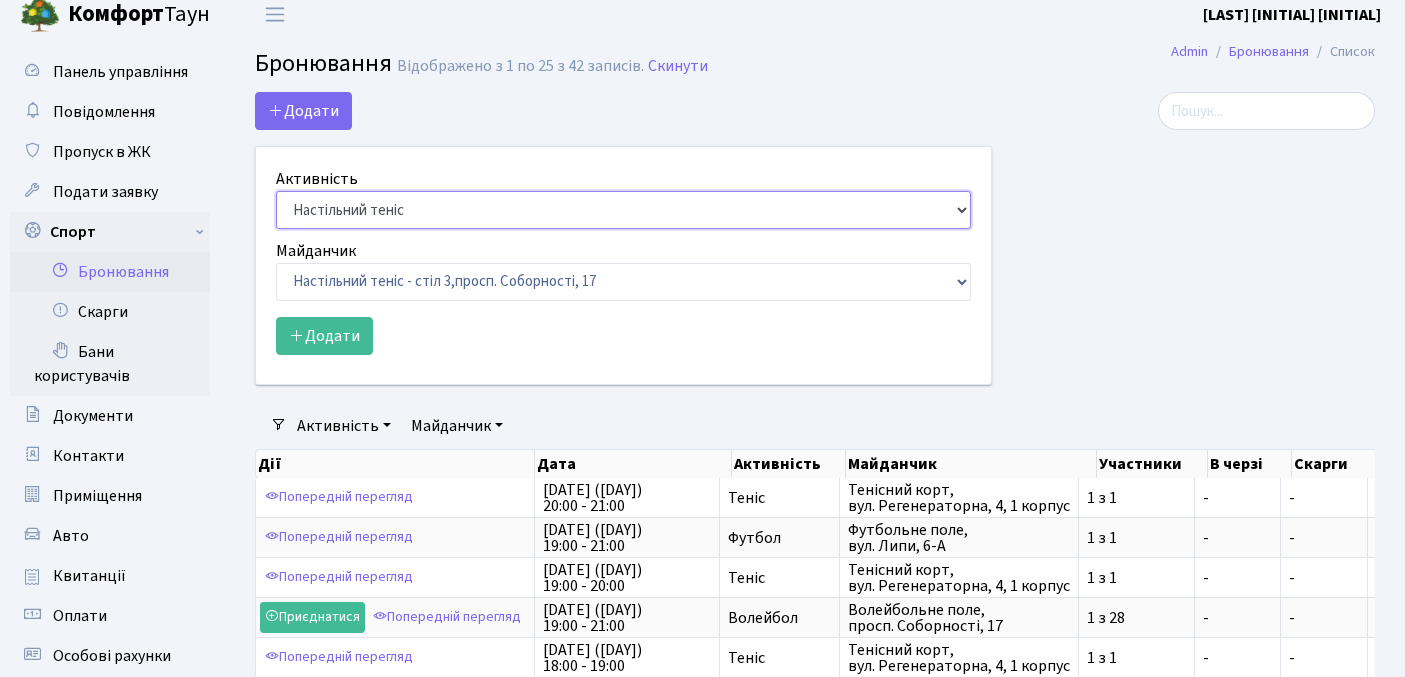 click on "Баскетбол
Волейбол
Йога
Катання на роликах
Настільний теніс
Теніс
Футбол
Фітнес" at bounding box center (623, 210) 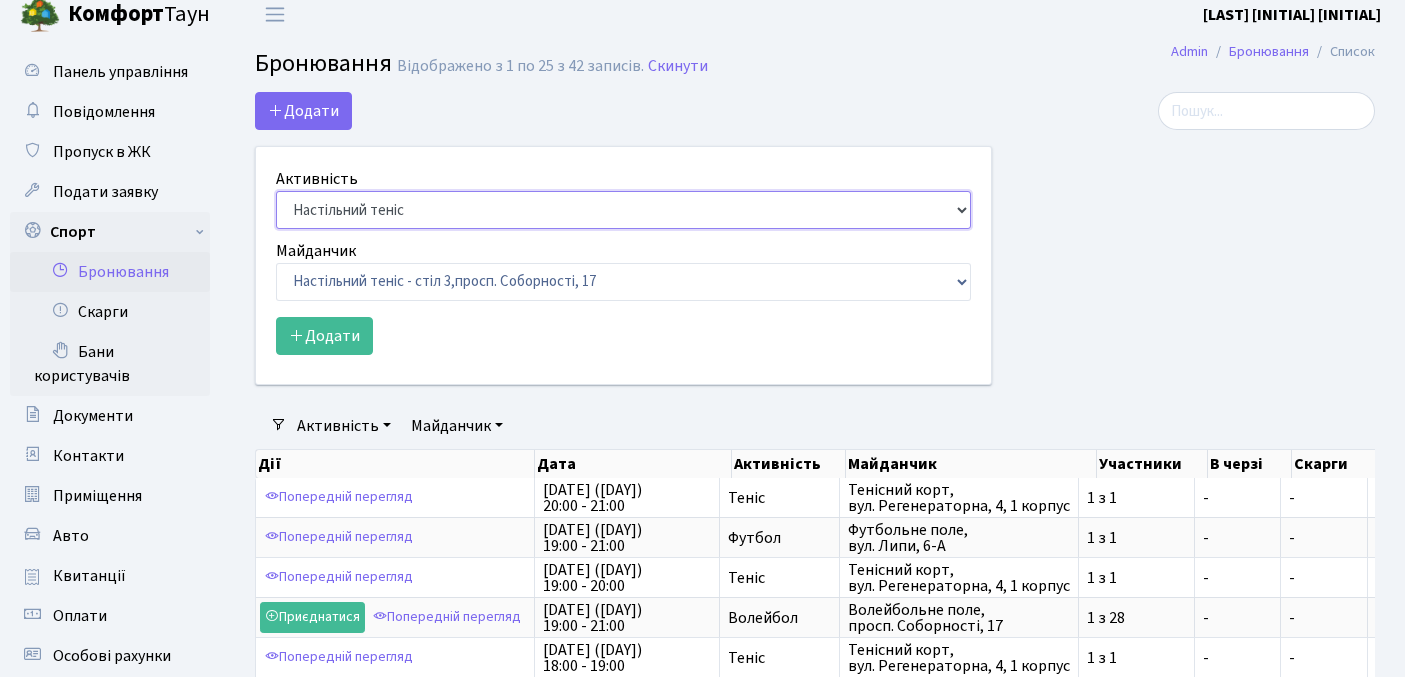select on "1" 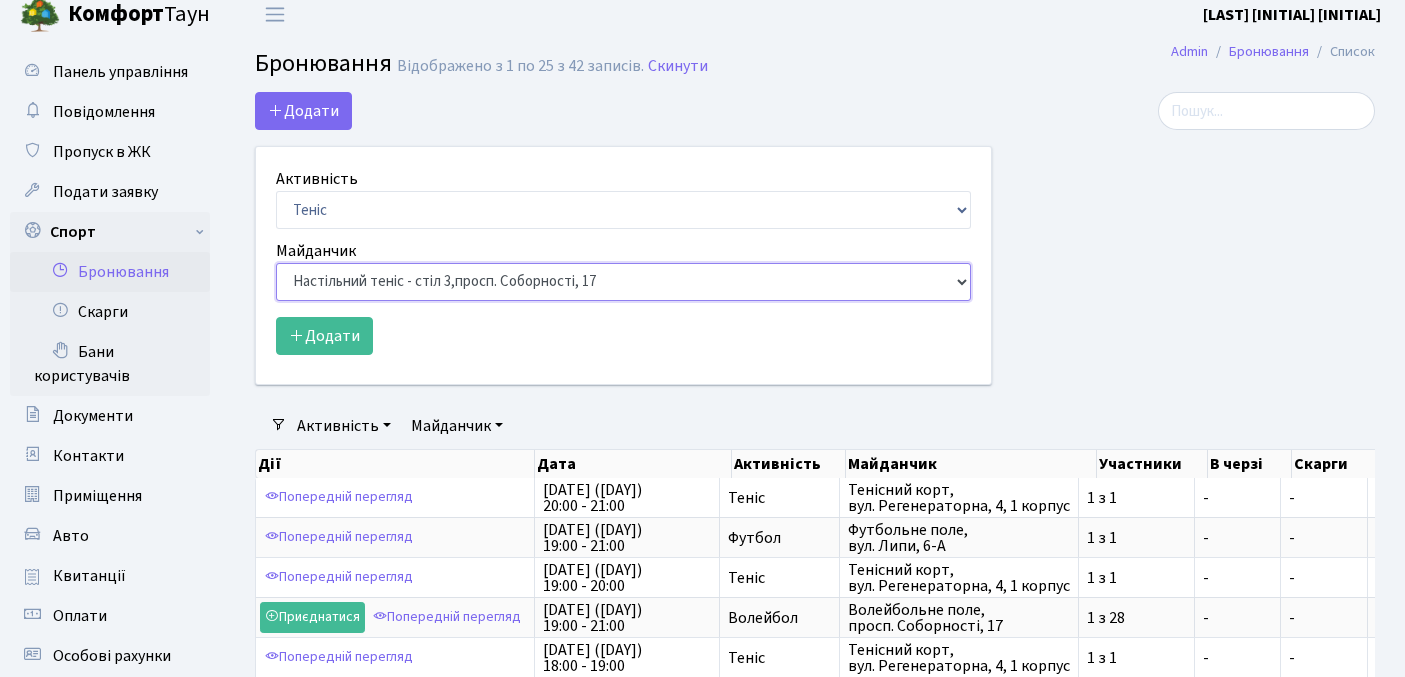 click on "Баскетбольне / футбольне поле,  Вул. Регенераторна, 4, 1 корпус
Баскетбольне поле,  вул. Регенераторна, 4, 17 корпус
Баскетбольне поле,  просп. Соборності, 17
Волейбольне поле,  вул. Регенераторна, 4, 17 корпус
Волейбольне поле,  33 паркінг, вул. Регенераторна, 4-Д
Волейбольне поле,  просп. Соборності, 17
Настільний теніс - стіл 1,  просп. Соборності, 17 Тенісний корт," at bounding box center [623, 282] 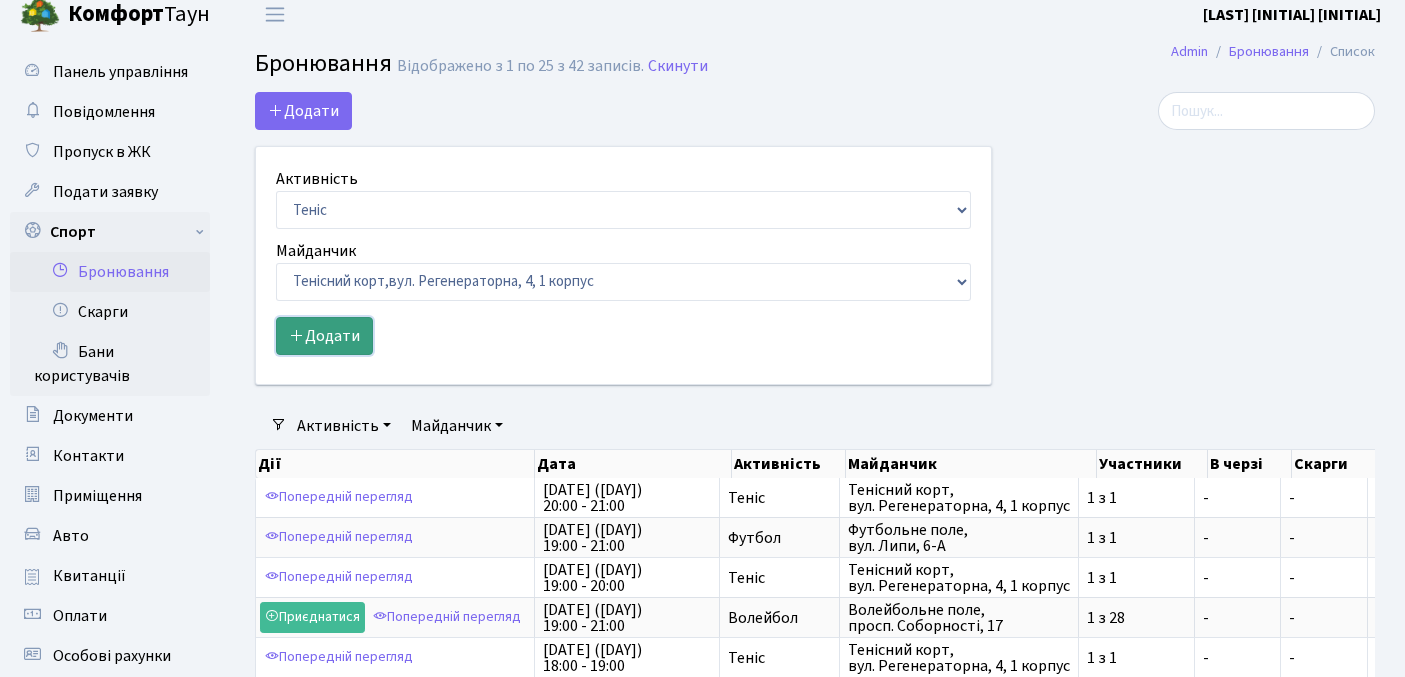 click on "Додати" at bounding box center (324, 336) 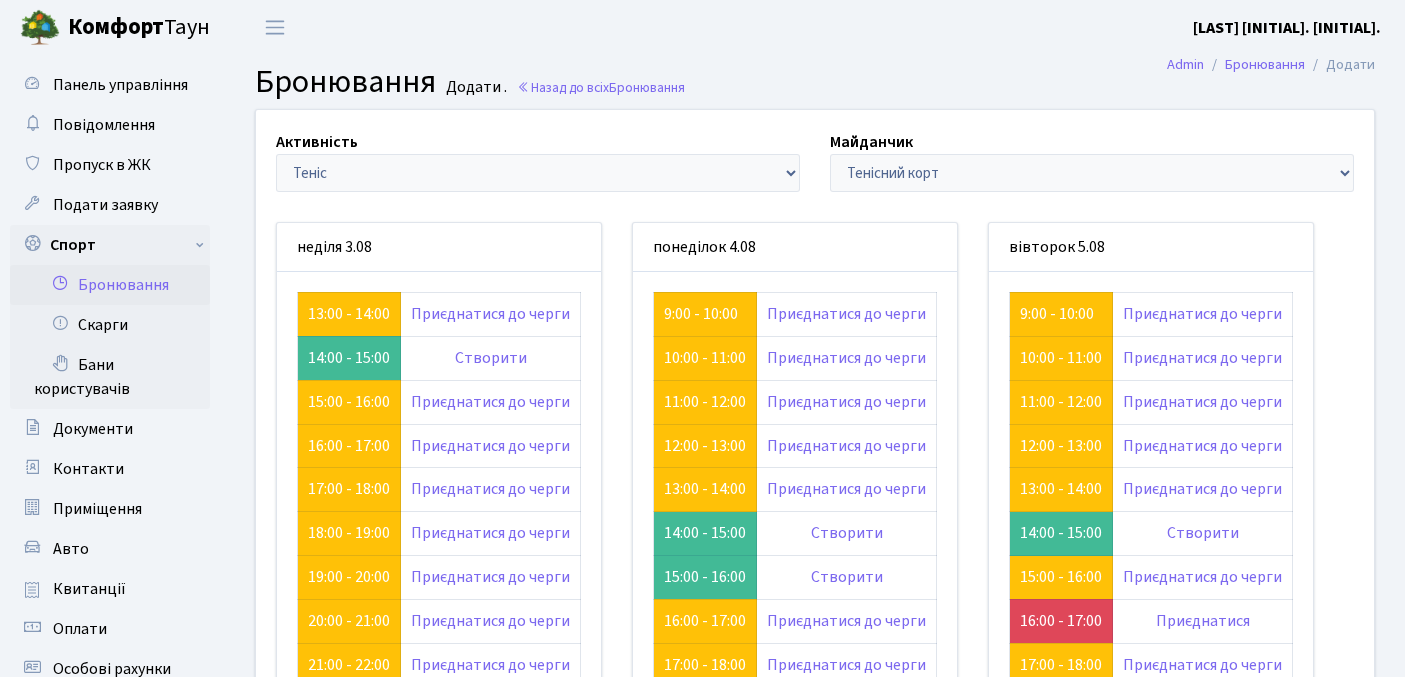 scroll, scrollTop: 8, scrollLeft: 0, axis: vertical 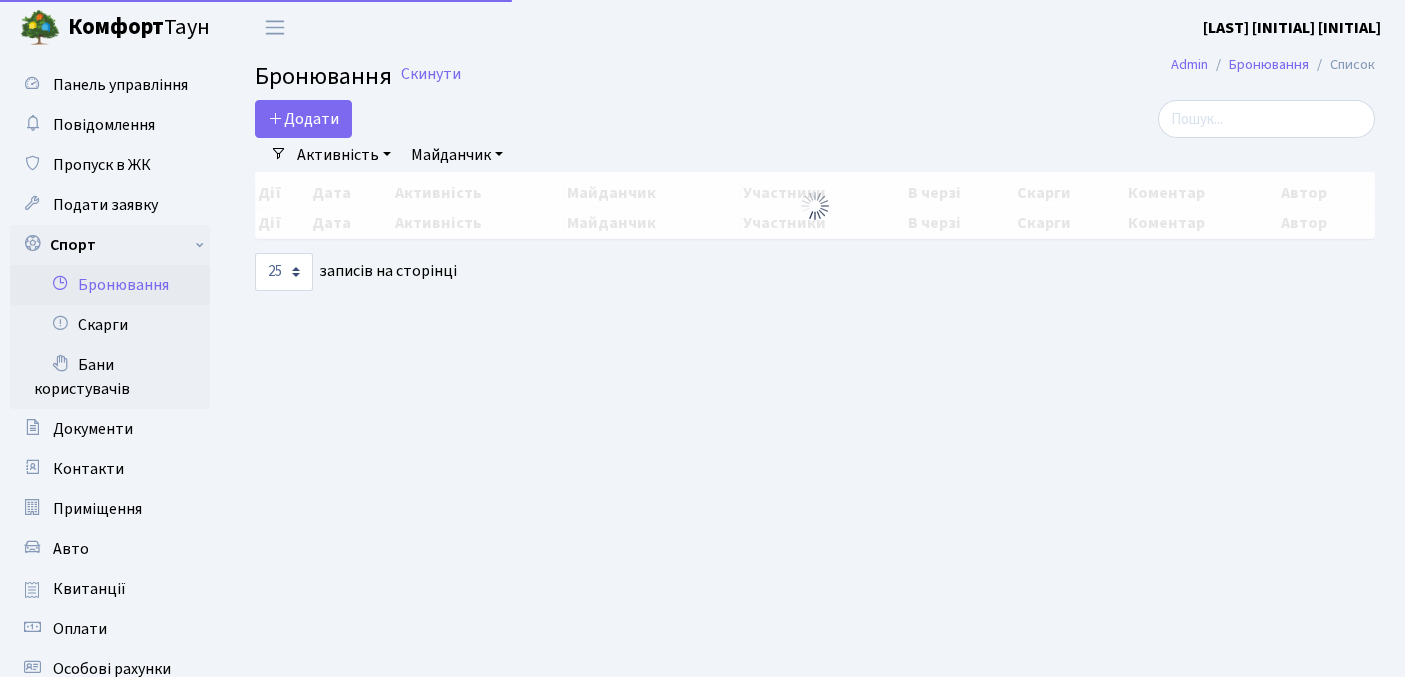 select on "1" 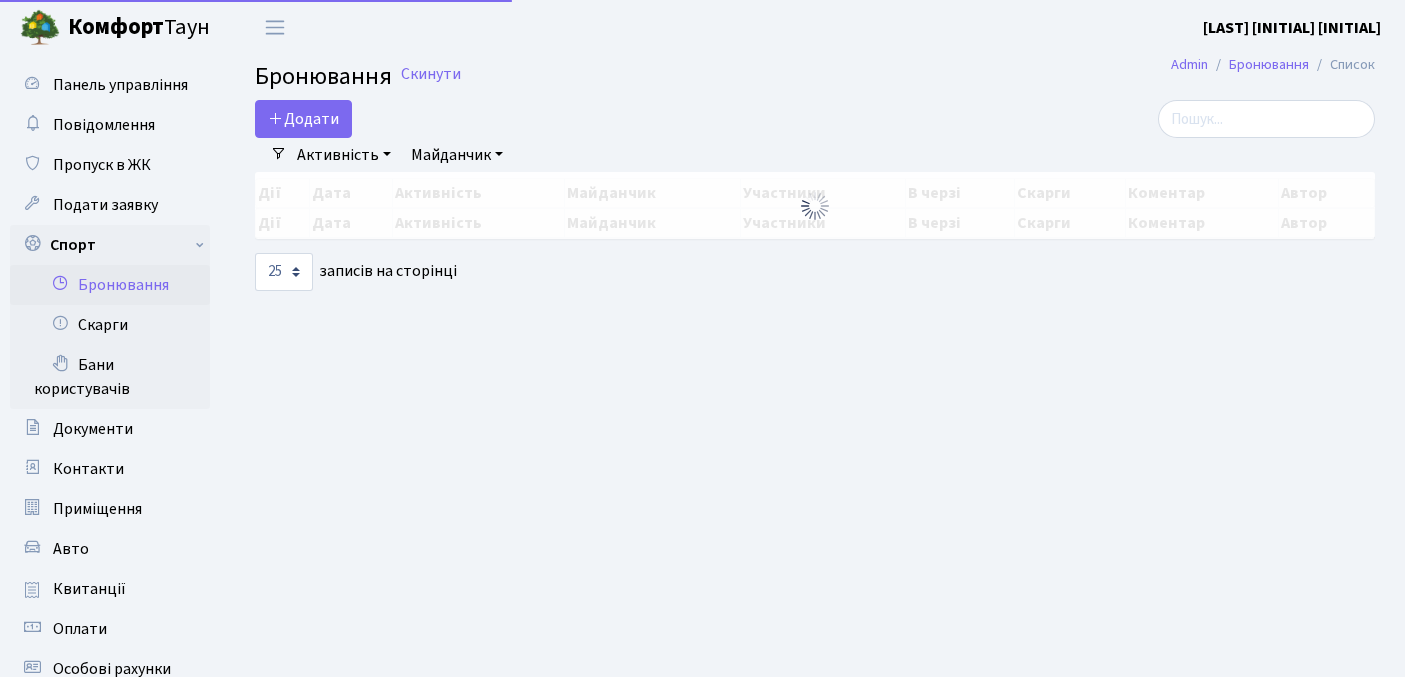 select on "1" 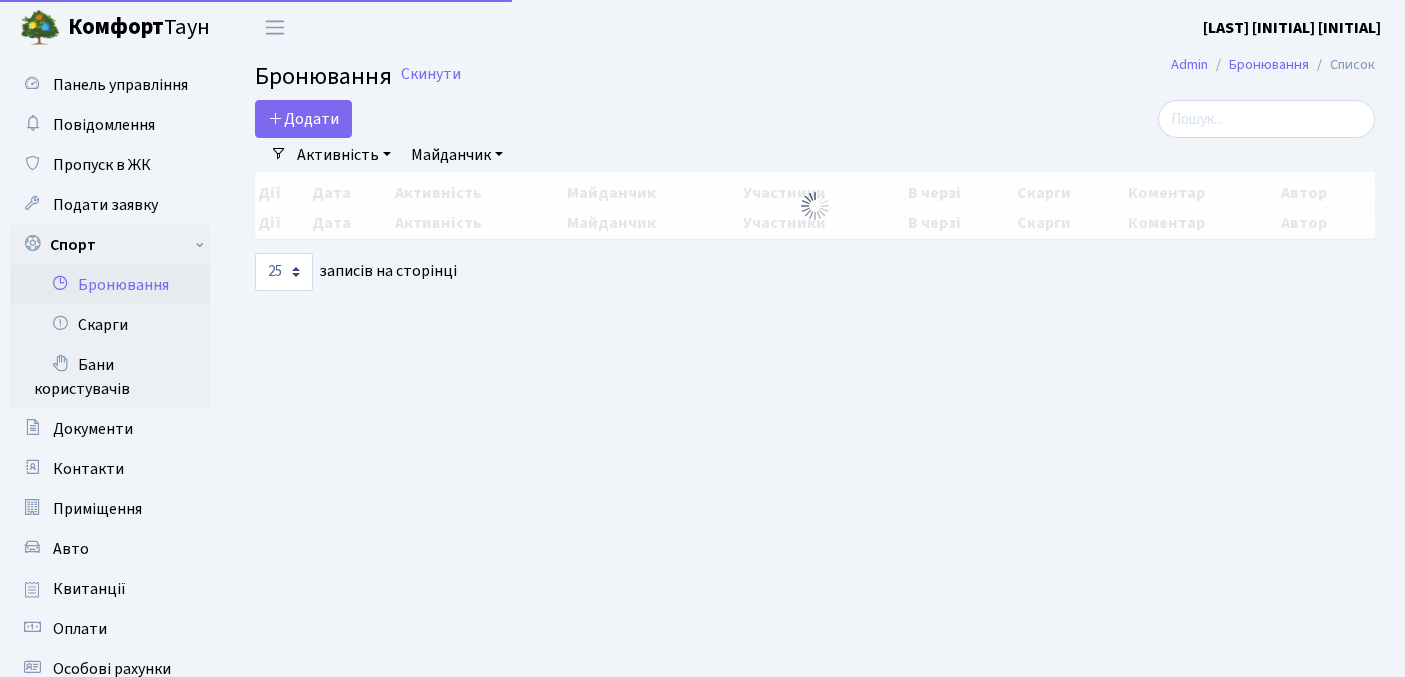 select on "25" 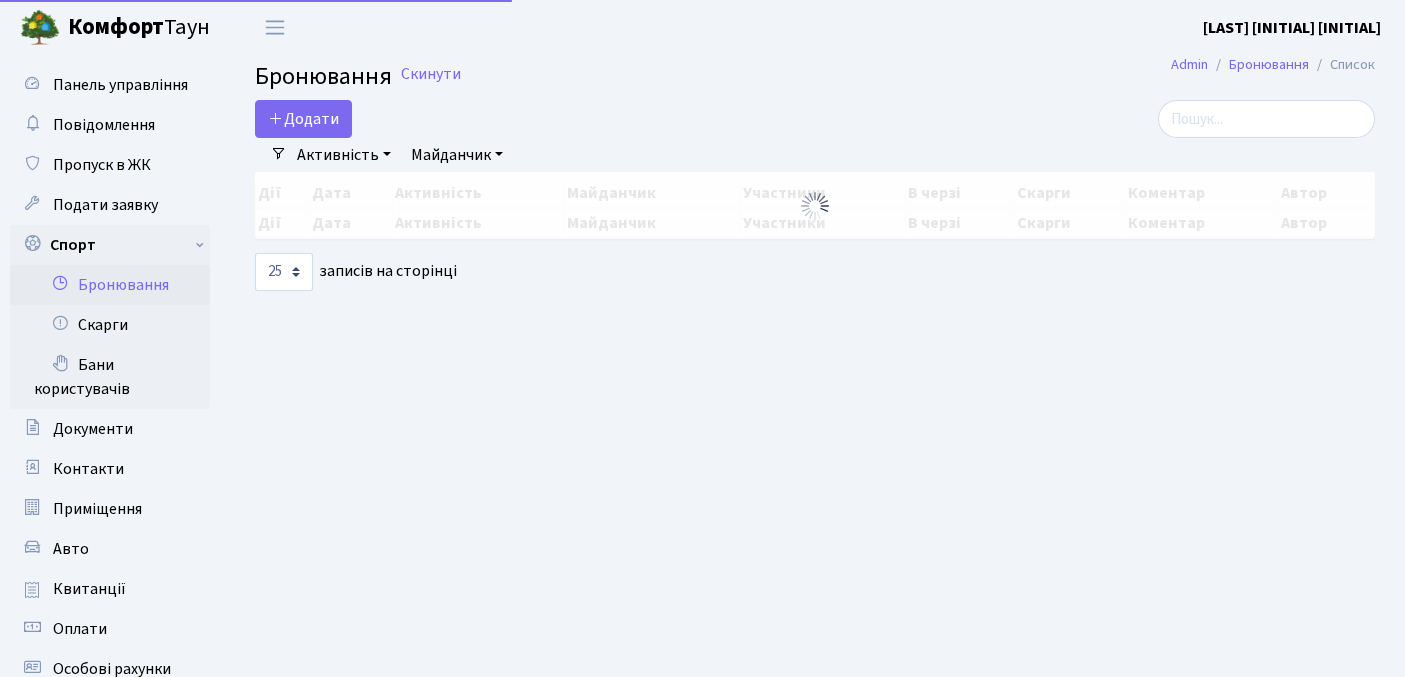 scroll, scrollTop: 13, scrollLeft: 0, axis: vertical 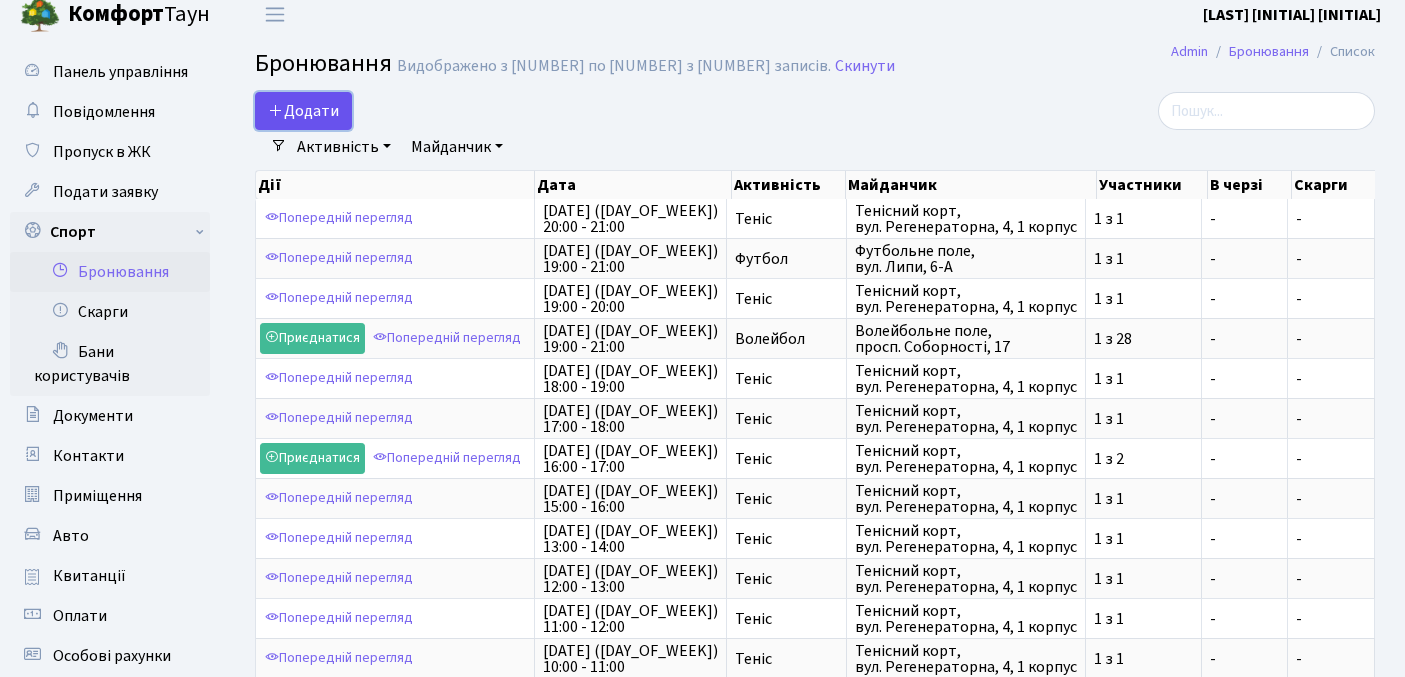 click on "Додати" at bounding box center [303, 111] 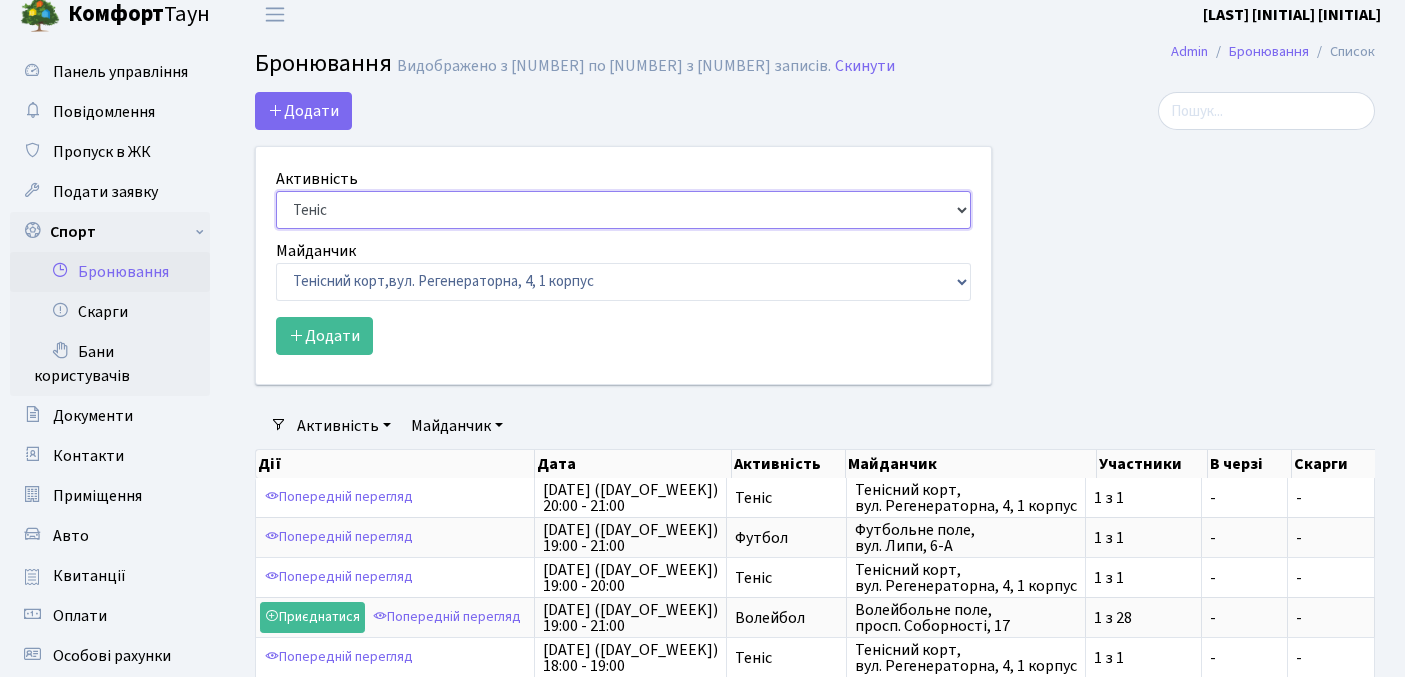 click on "Баскетбол
Волейбол
Йога
Катання на роликах
Настільний теніс
Теніс
Футбол
Фітнес" at bounding box center (623, 210) 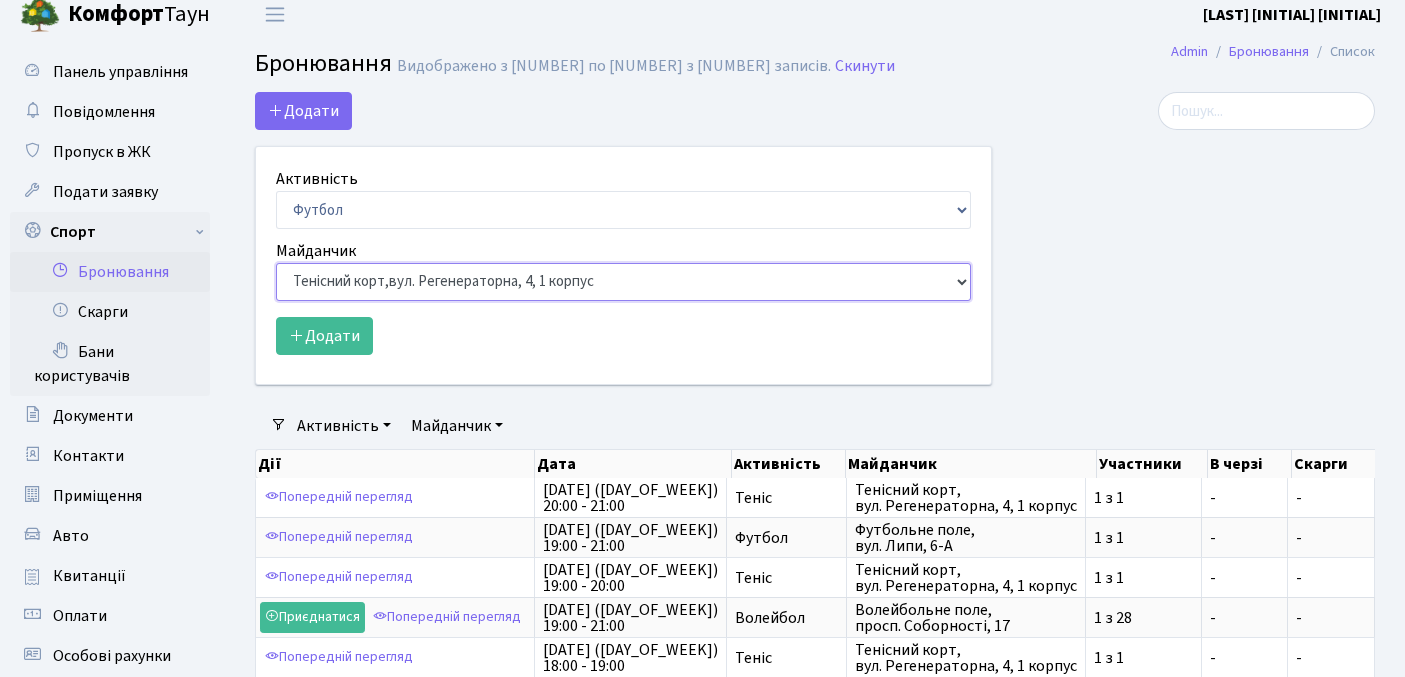 click on "Баскетбольне / футбольне поле,  Вул. Регенераторна, 4, 1 корпус
Баскетбольне поле,  вул. Регенераторна, 4, 17 корпус
Баскетбольне поле,  просп. Соборності, 17
Волейбольне поле,  вул. Регенераторна, 4, 17 корпус
Волейбольне поле,  33 паркінг, вул. Регенераторна, 4-Д
Волейбольне поле,  просп. Соборності, 17
Настільний теніс - стіл 1,  просп. Соборності, 17 Тенісний корт," at bounding box center [623, 282] 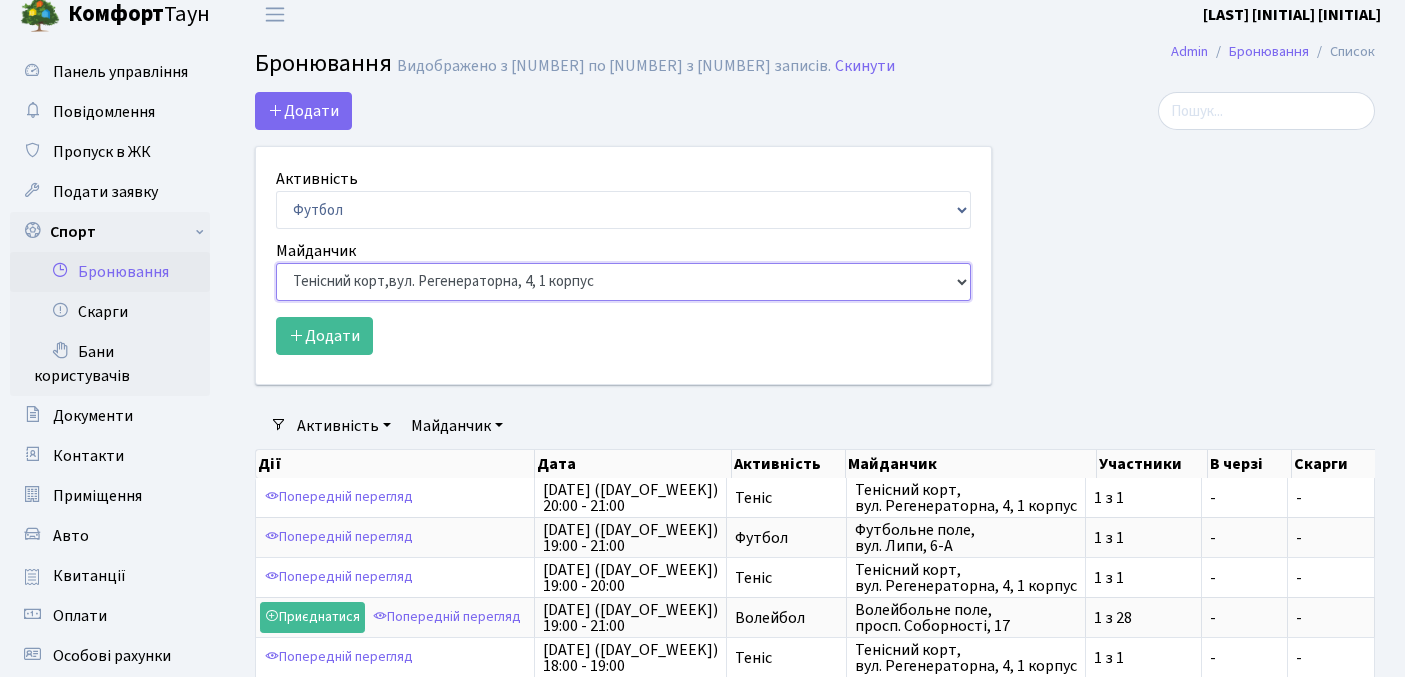 select on "10" 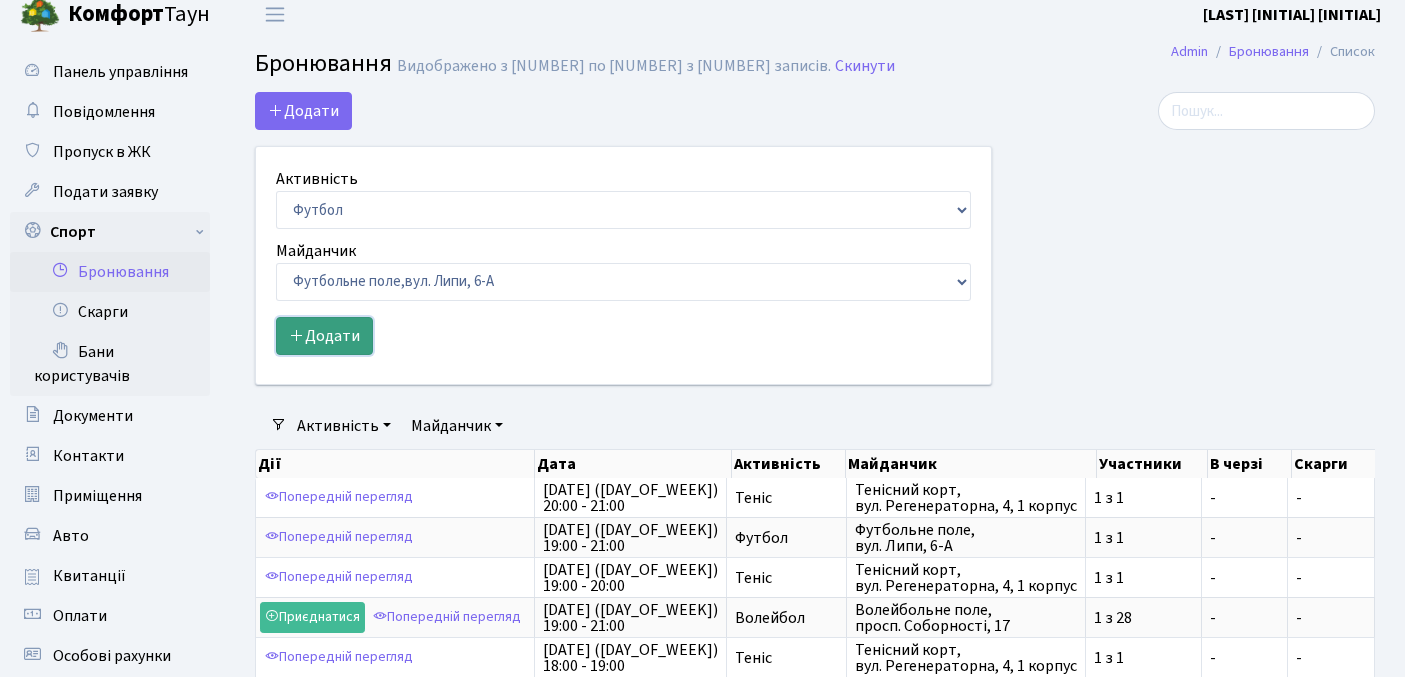 click on "Додати" at bounding box center (324, 336) 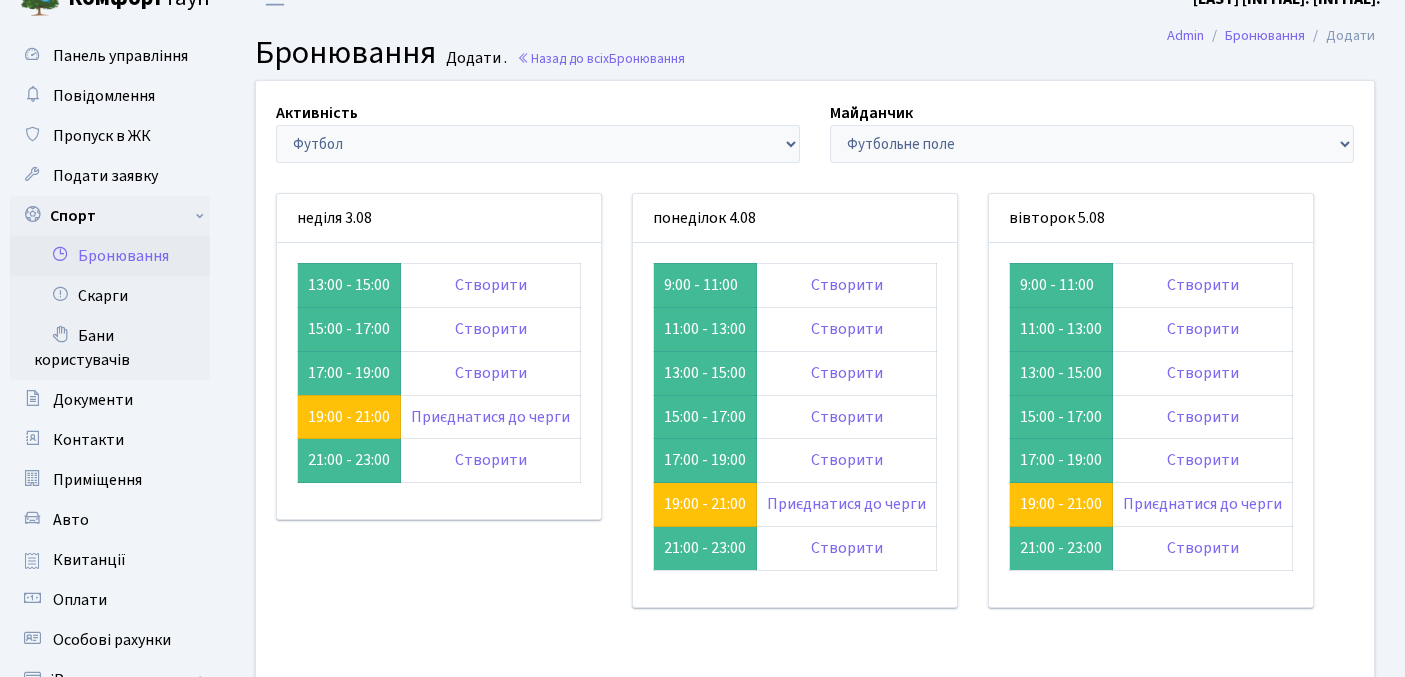 scroll, scrollTop: 28, scrollLeft: 0, axis: vertical 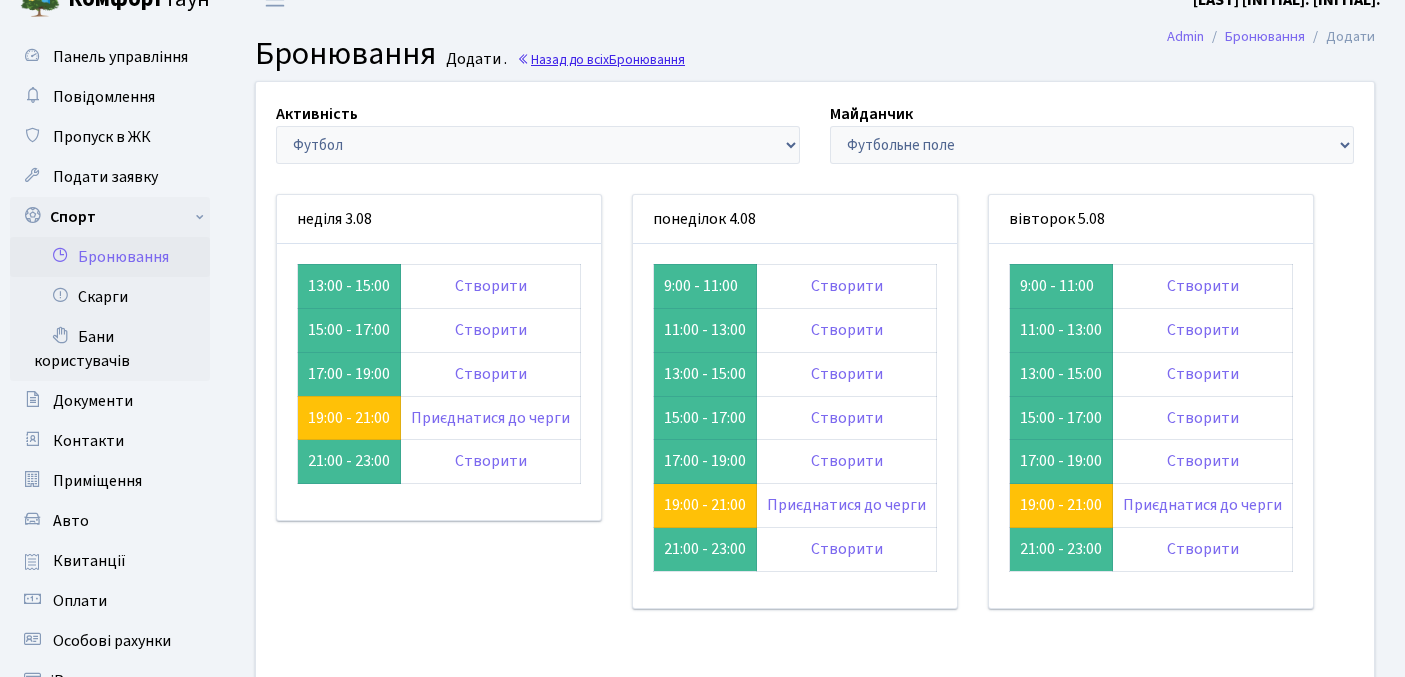 click on "Назад до всіх   Бронювання" at bounding box center (601, 59) 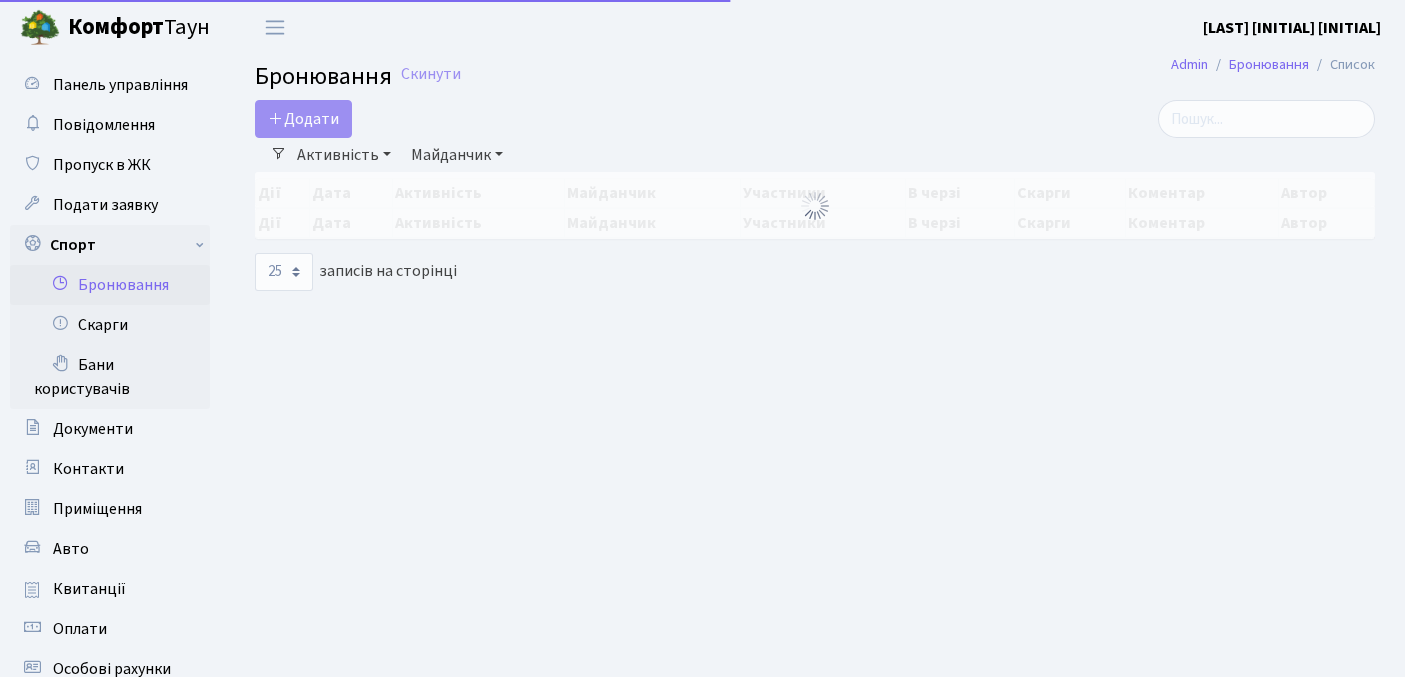 select on "25" 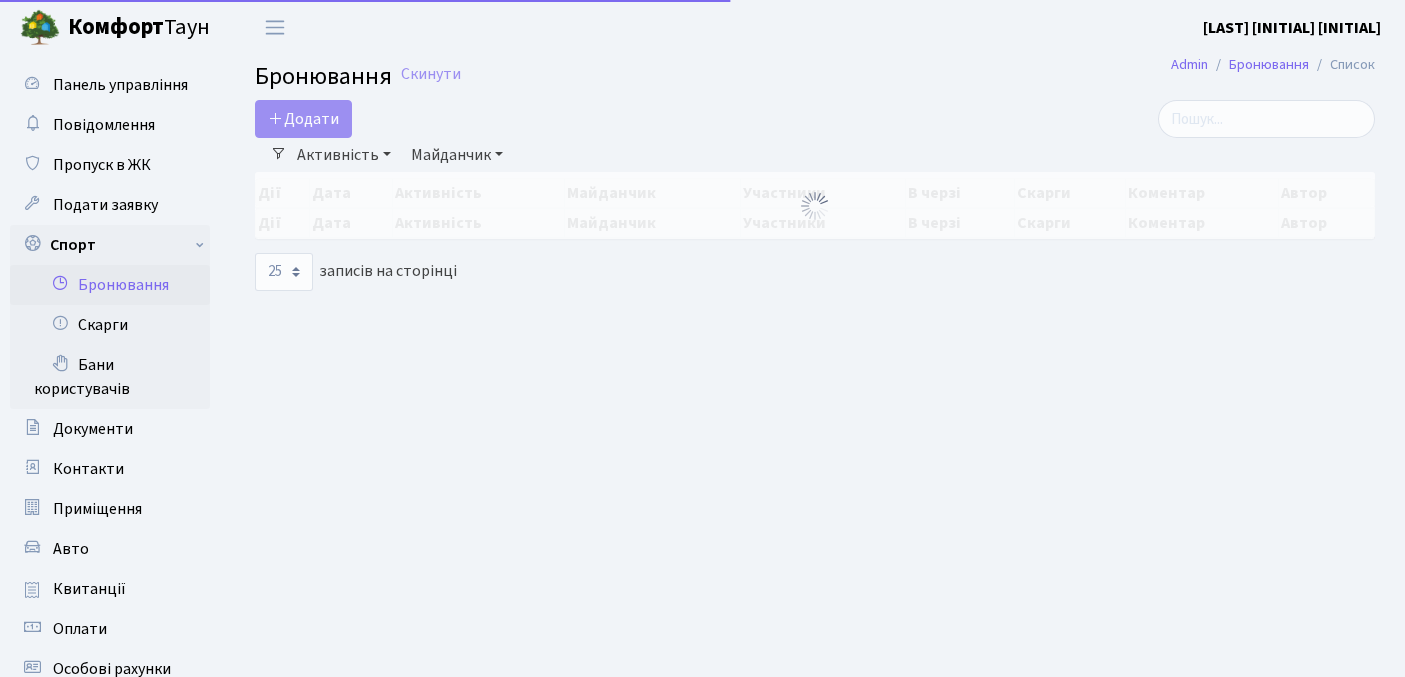 scroll, scrollTop: 0, scrollLeft: 0, axis: both 